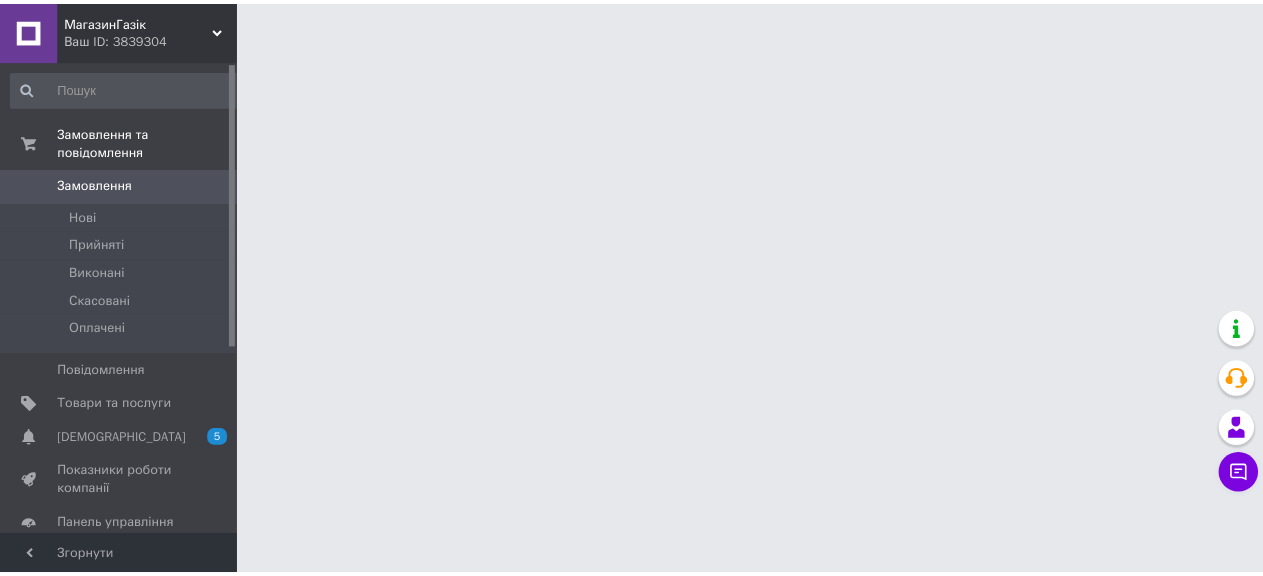 scroll, scrollTop: 0, scrollLeft: 0, axis: both 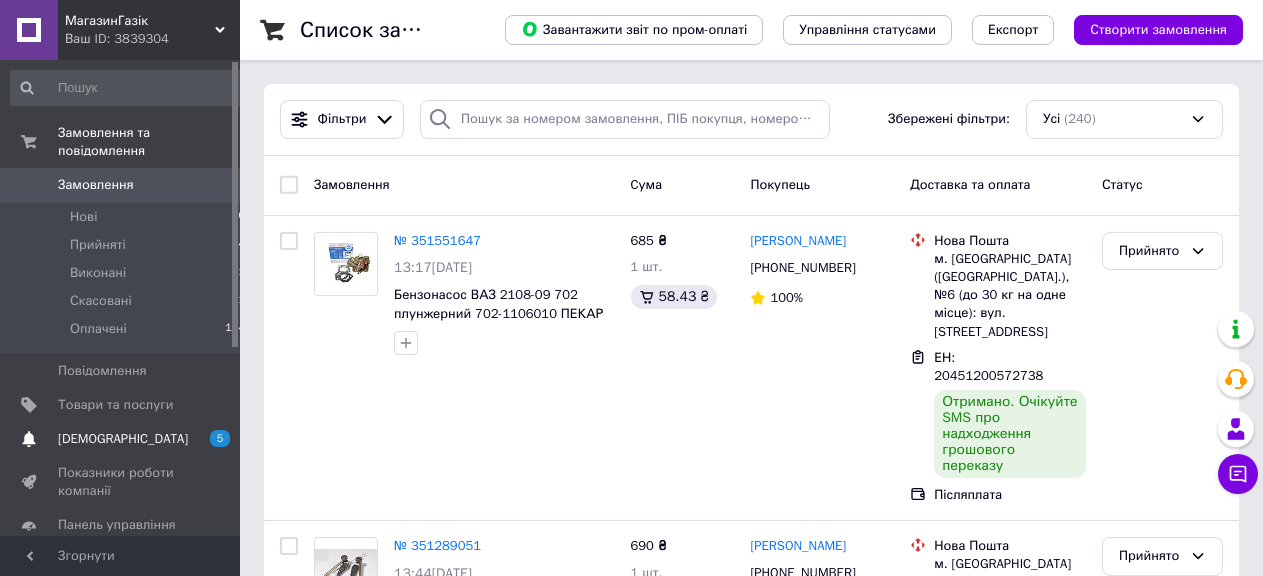 click on "[DEMOGRAPHIC_DATA]" at bounding box center (123, 439) 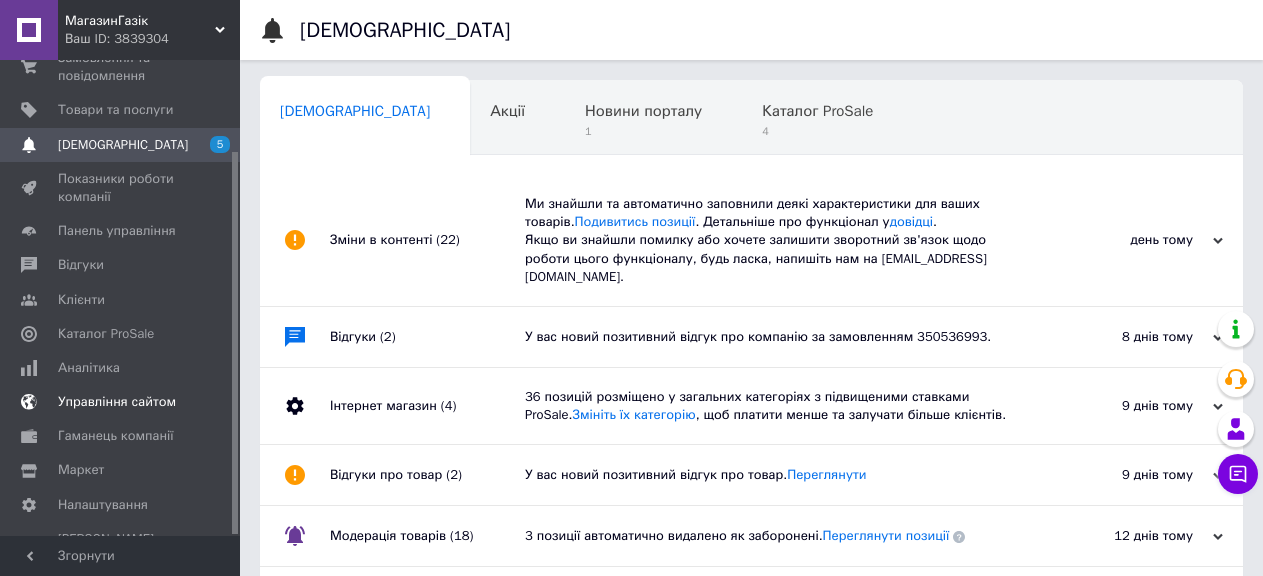 scroll, scrollTop: 113, scrollLeft: 0, axis: vertical 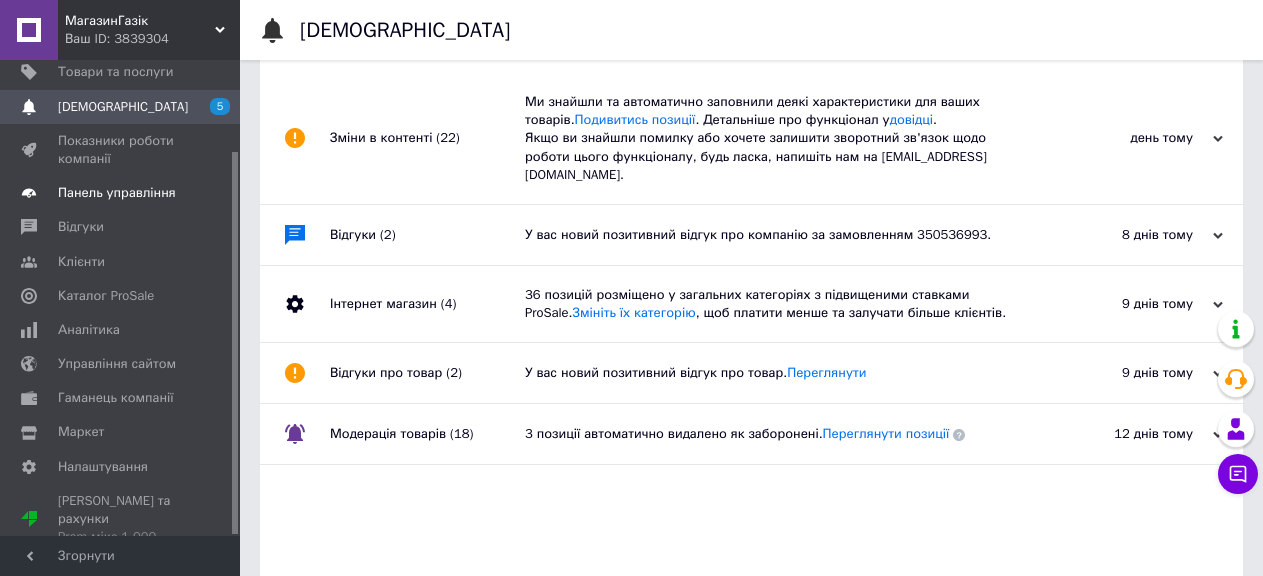 click on "Панель управління" at bounding box center [128, 193] 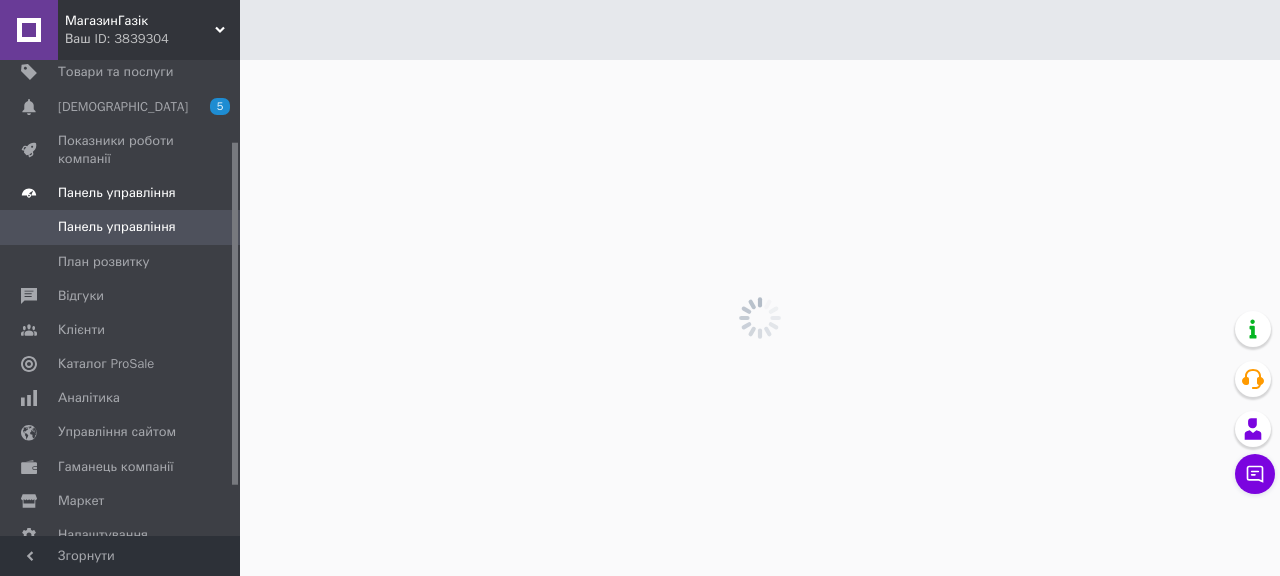 click on "Панель управління" at bounding box center [117, 193] 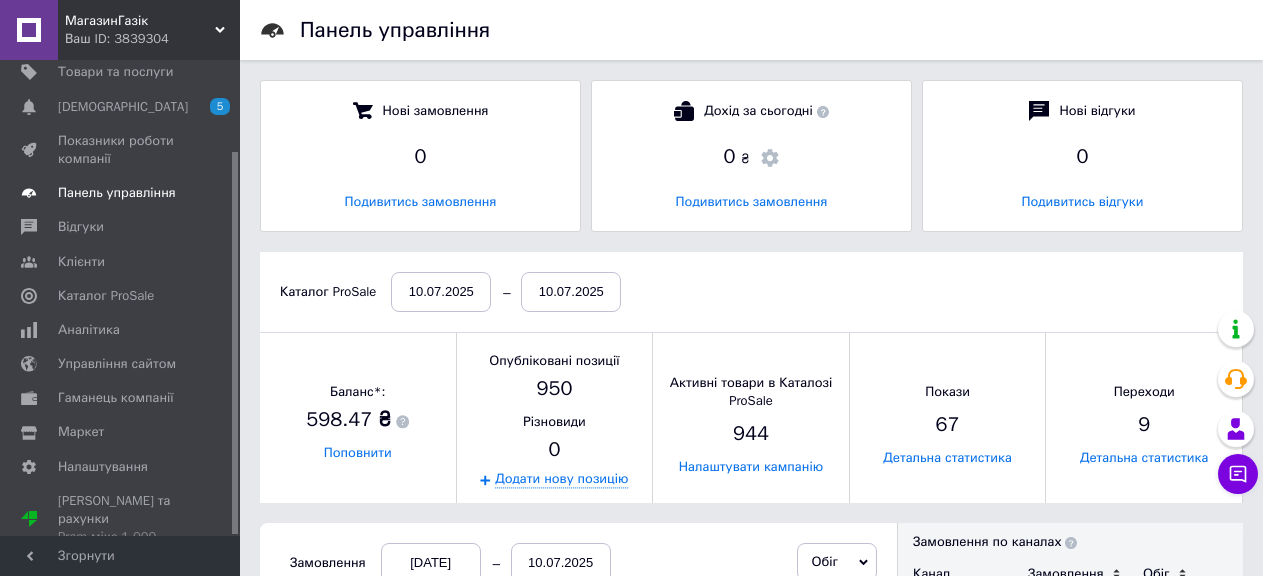 scroll, scrollTop: 10, scrollLeft: 10, axis: both 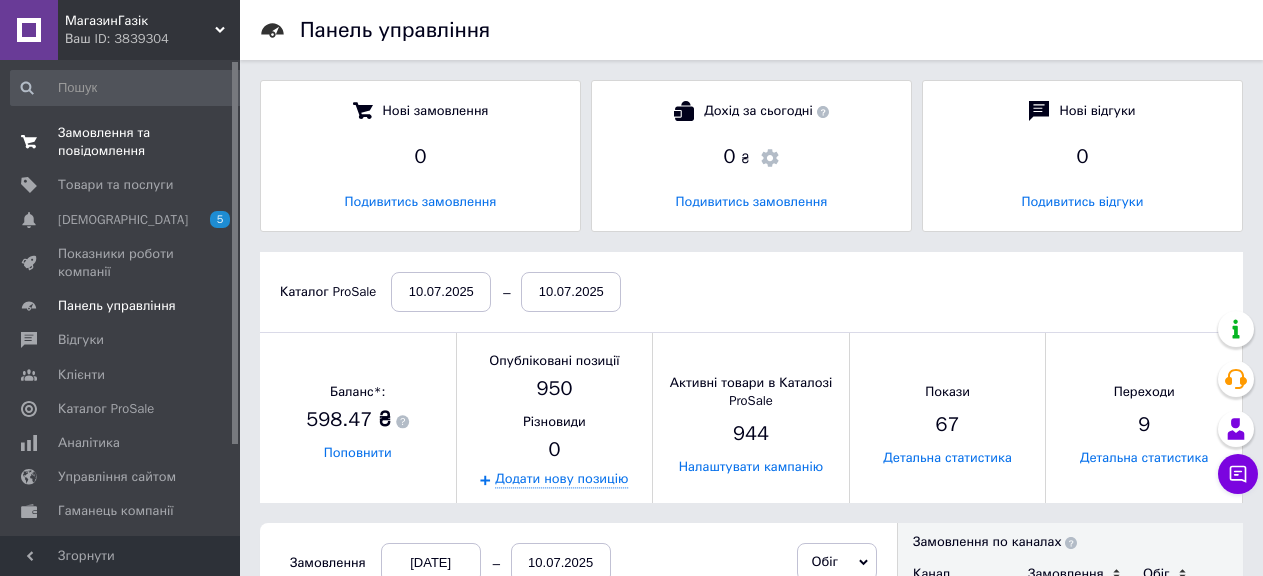 click on "Замовлення та повідомлення" at bounding box center (121, 142) 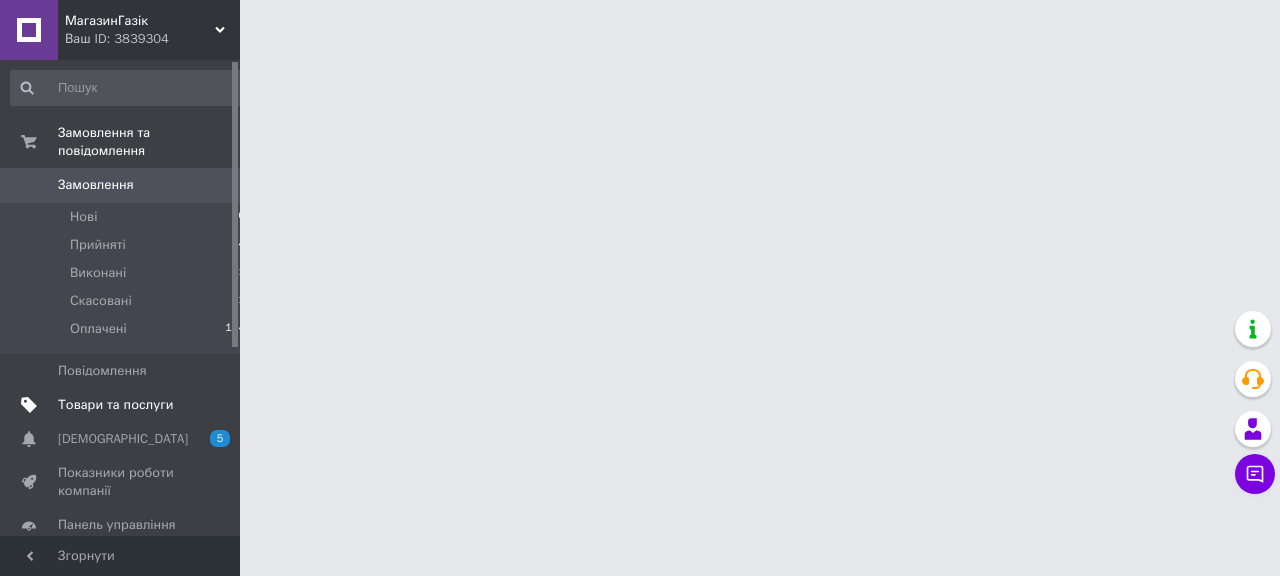 click on "Товари та послуги" at bounding box center [115, 405] 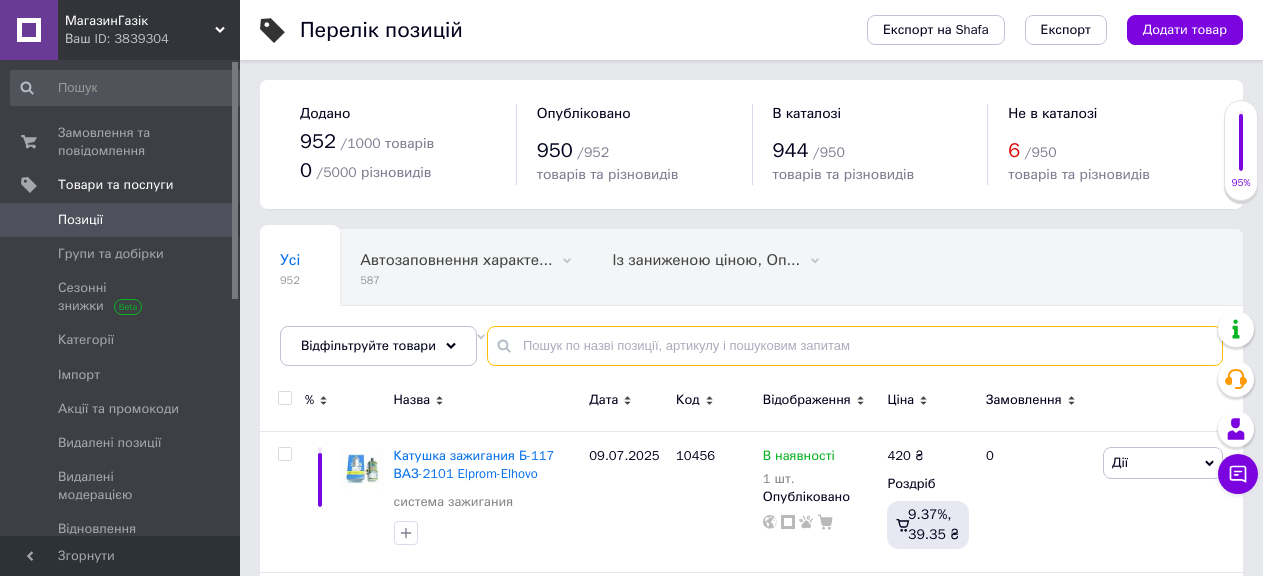 click at bounding box center (855, 346) 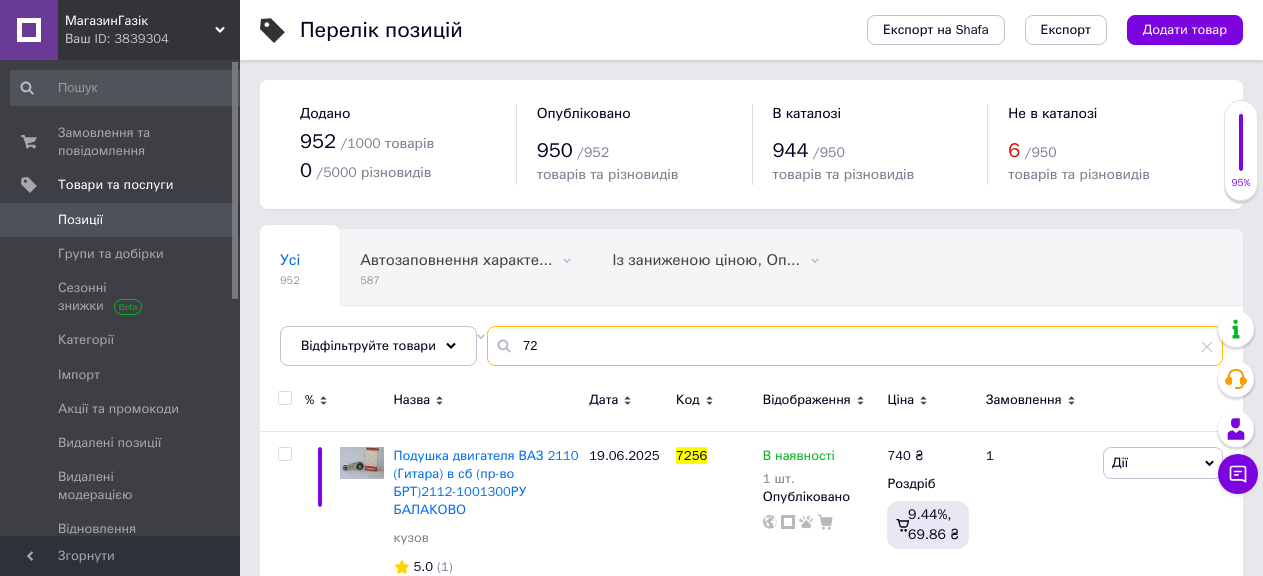 type on "7" 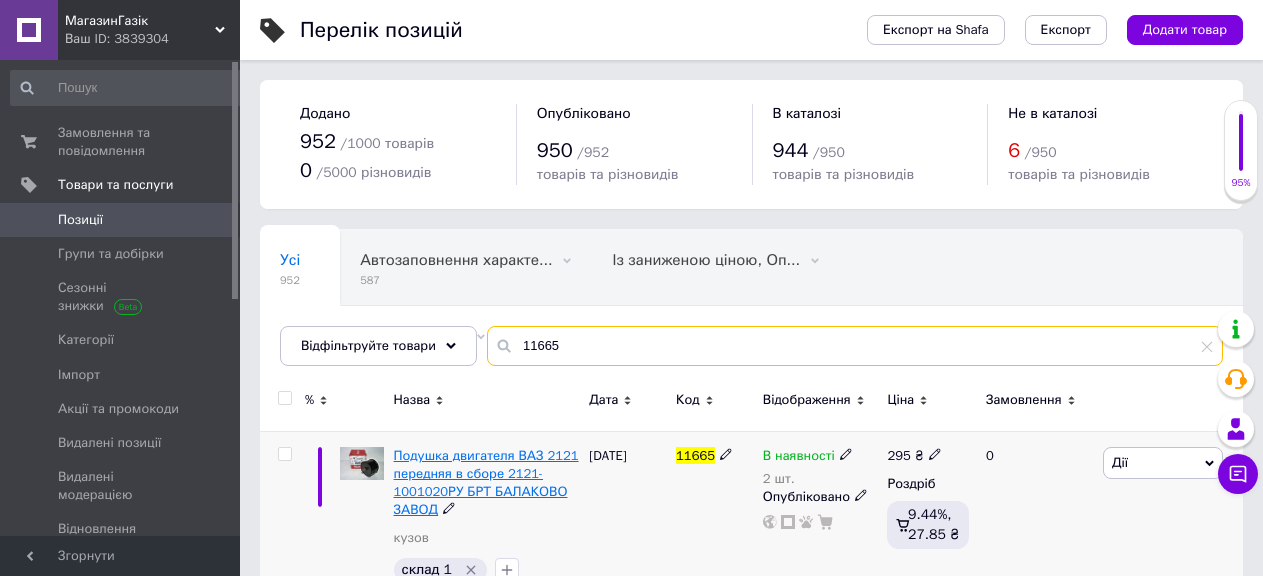 type on "11665" 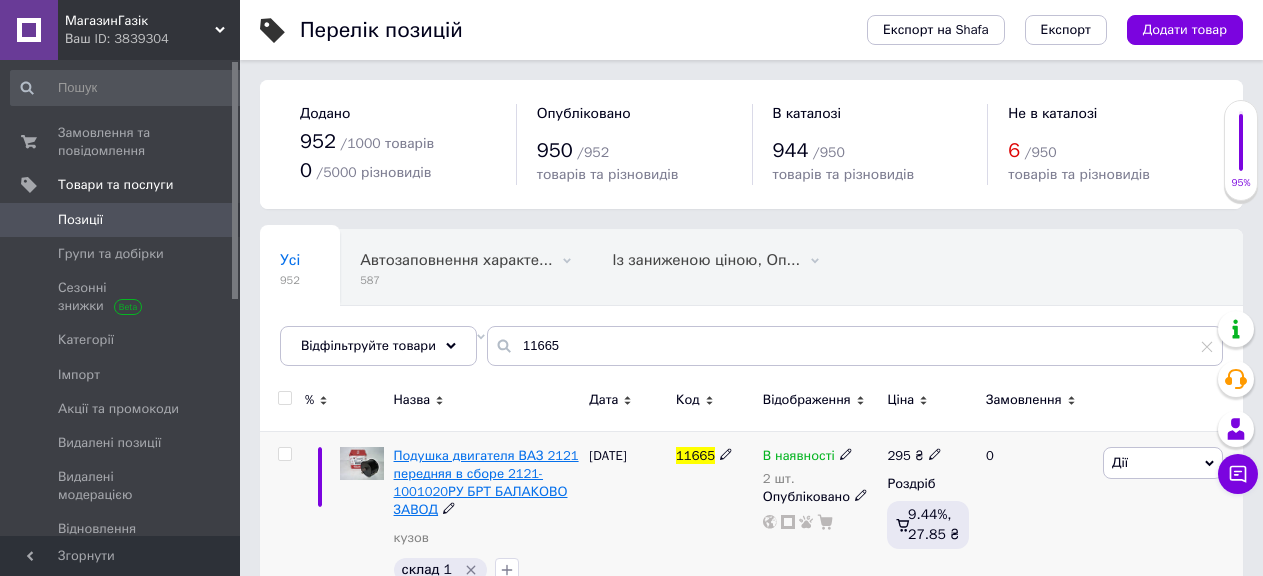 click on "Подушка двигателя ВАЗ 2121 передняя в сборе 2121-1001020РУ БРТ БАЛАКОВО ЗАВОД" at bounding box center (486, 483) 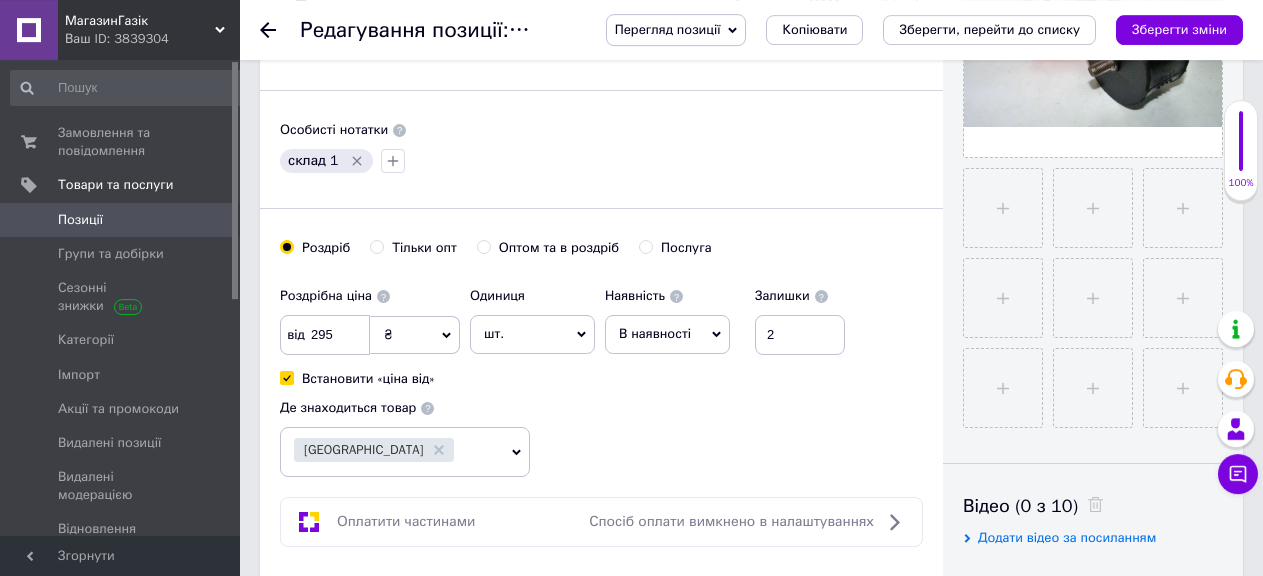 scroll, scrollTop: 612, scrollLeft: 0, axis: vertical 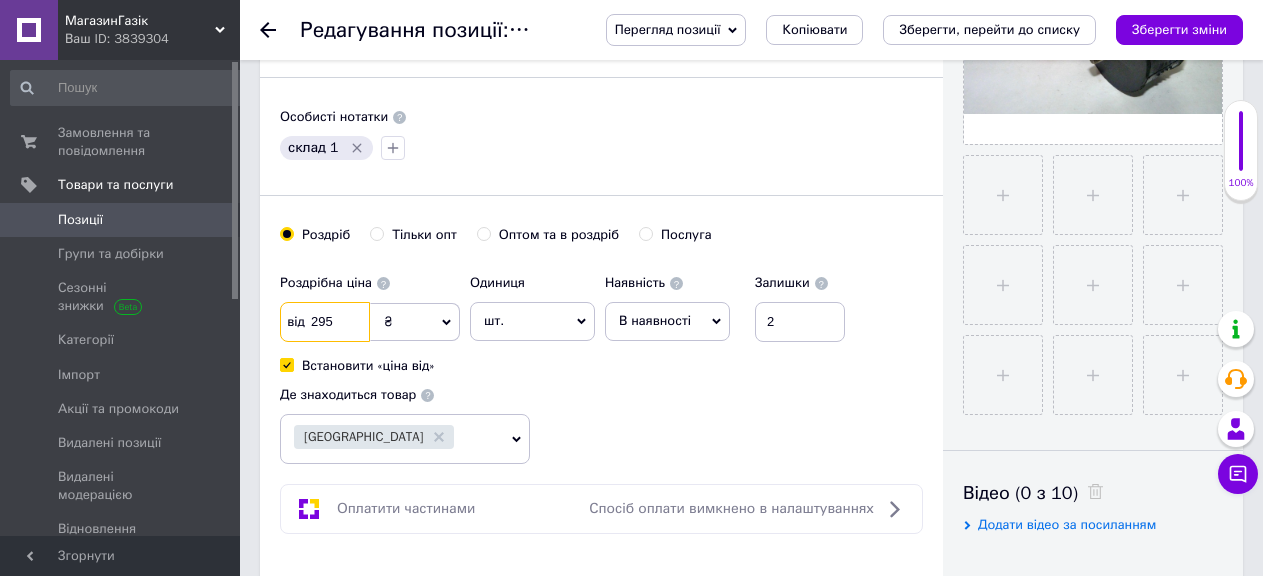 click on "295" at bounding box center [325, 322] 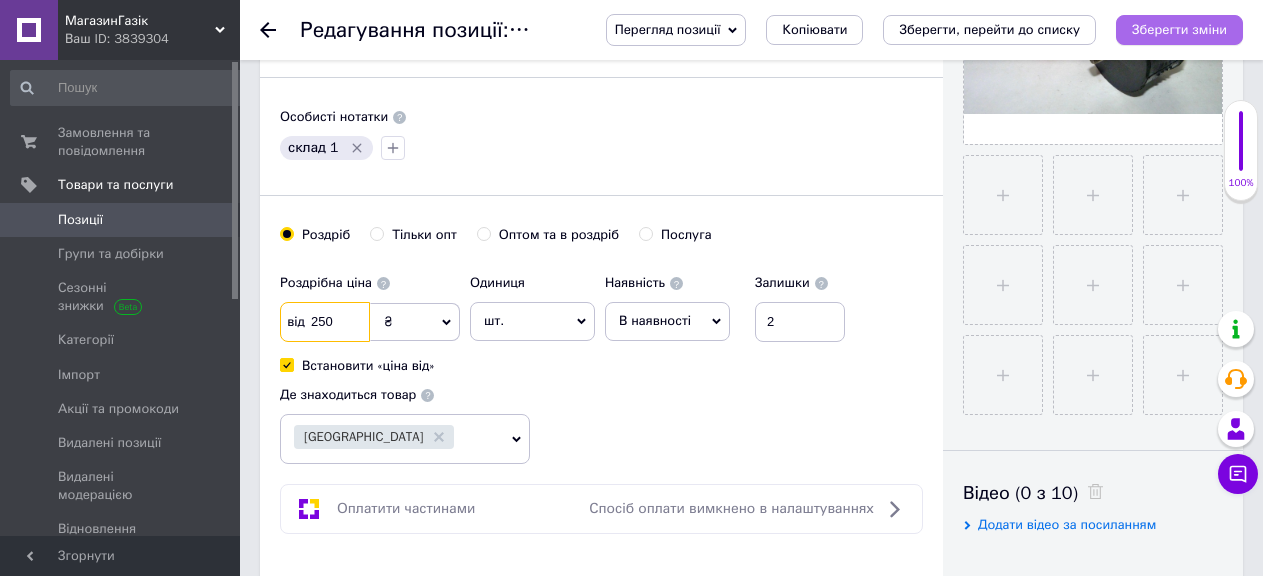 type on "250" 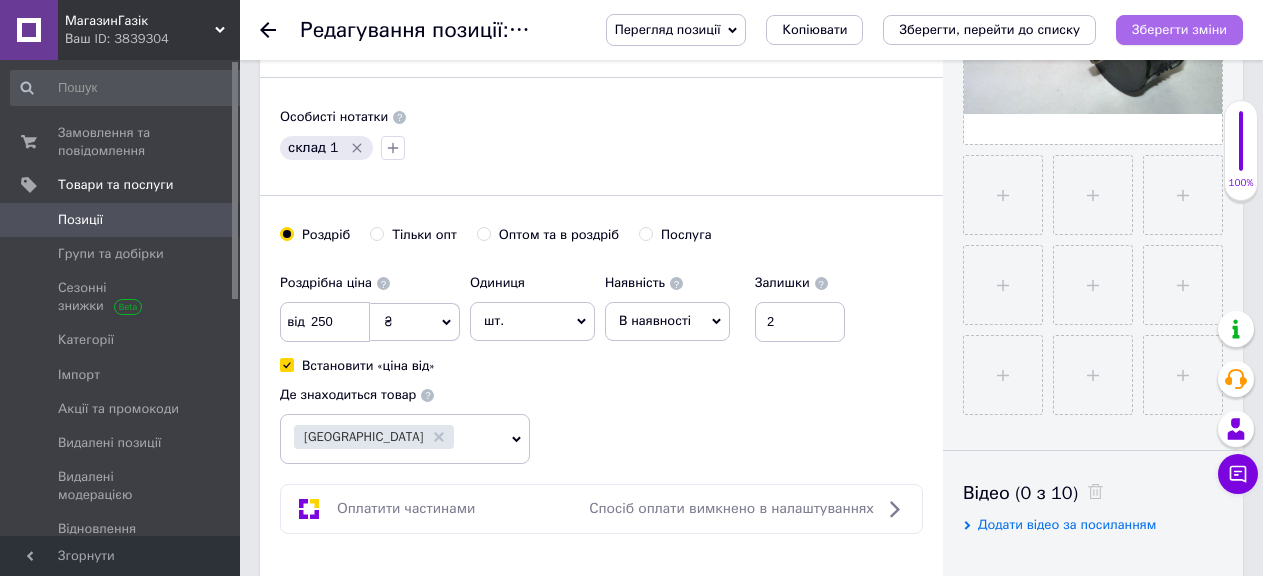 click on "Зберегти зміни" at bounding box center [1179, 29] 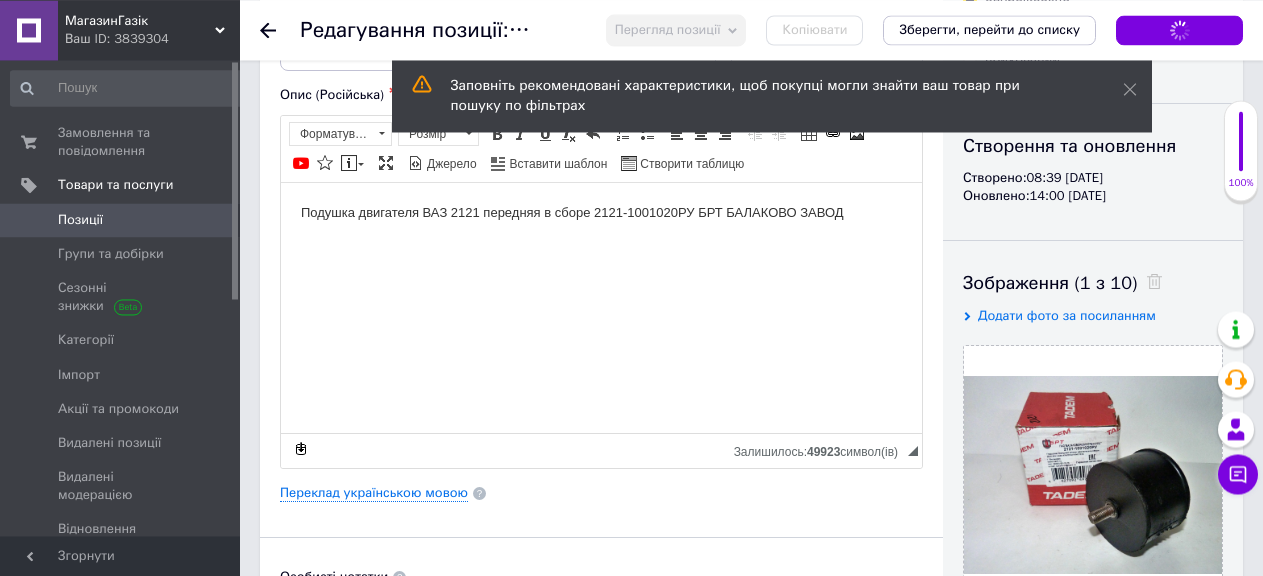 scroll, scrollTop: 102, scrollLeft: 0, axis: vertical 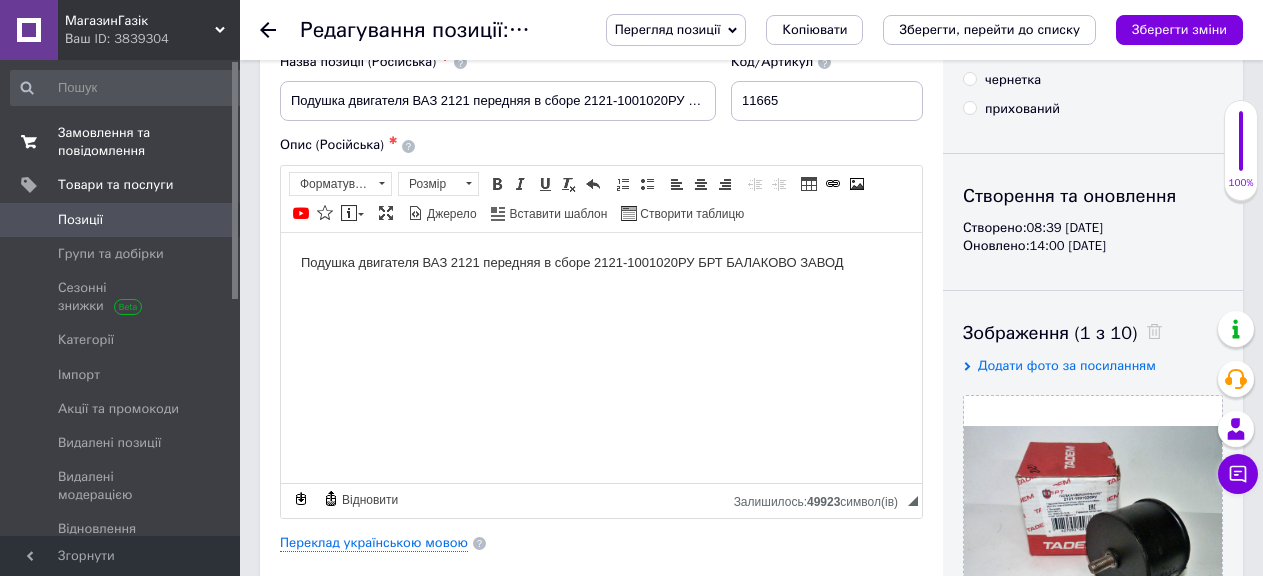 click on "Замовлення та повідомлення" at bounding box center (121, 142) 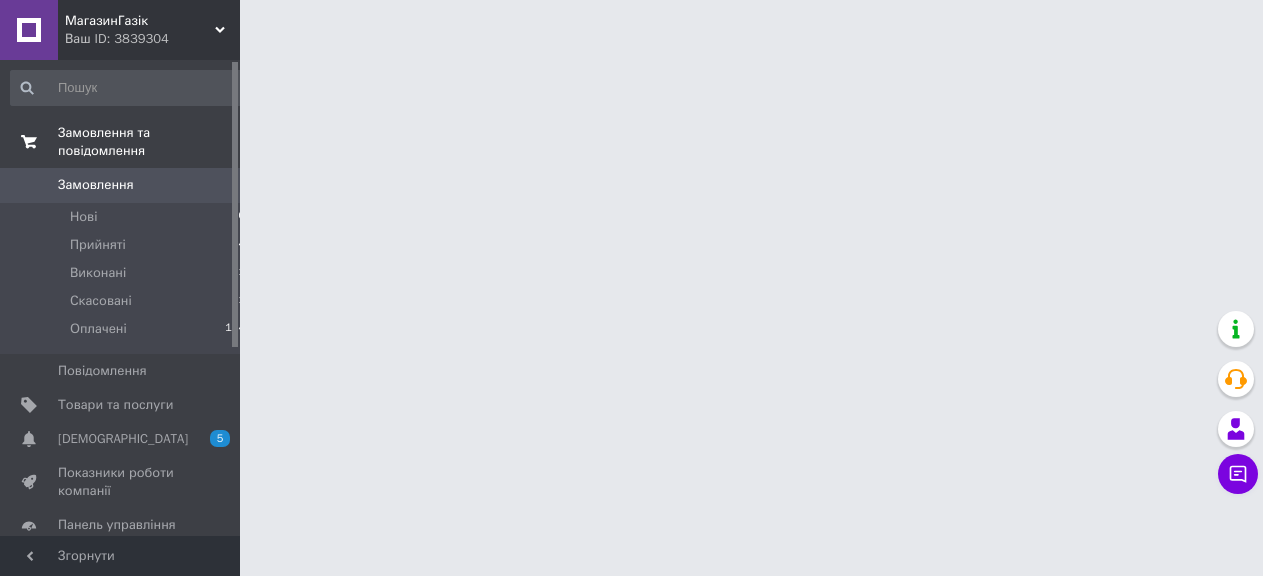 scroll, scrollTop: 0, scrollLeft: 0, axis: both 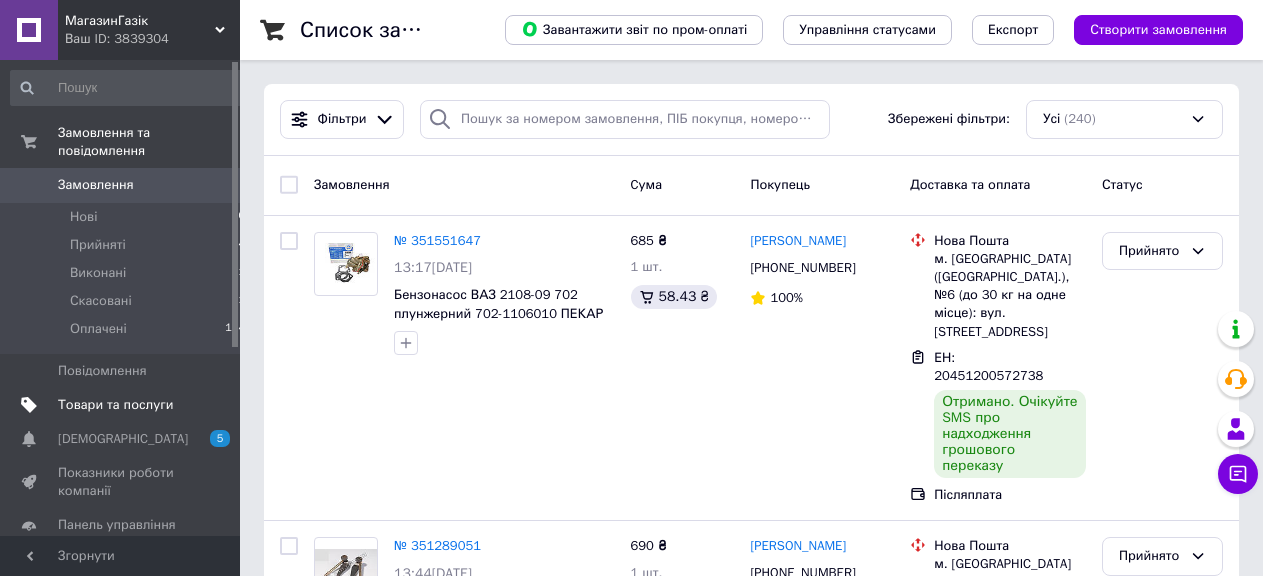 click on "Товари та послуги" at bounding box center (115, 405) 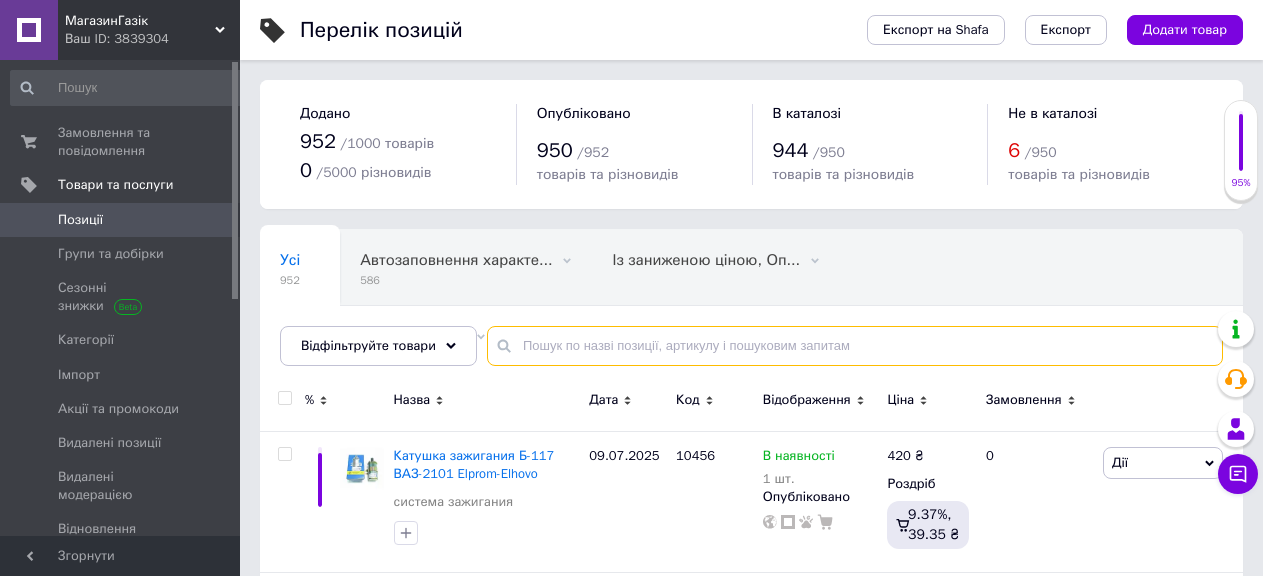 click at bounding box center (855, 346) 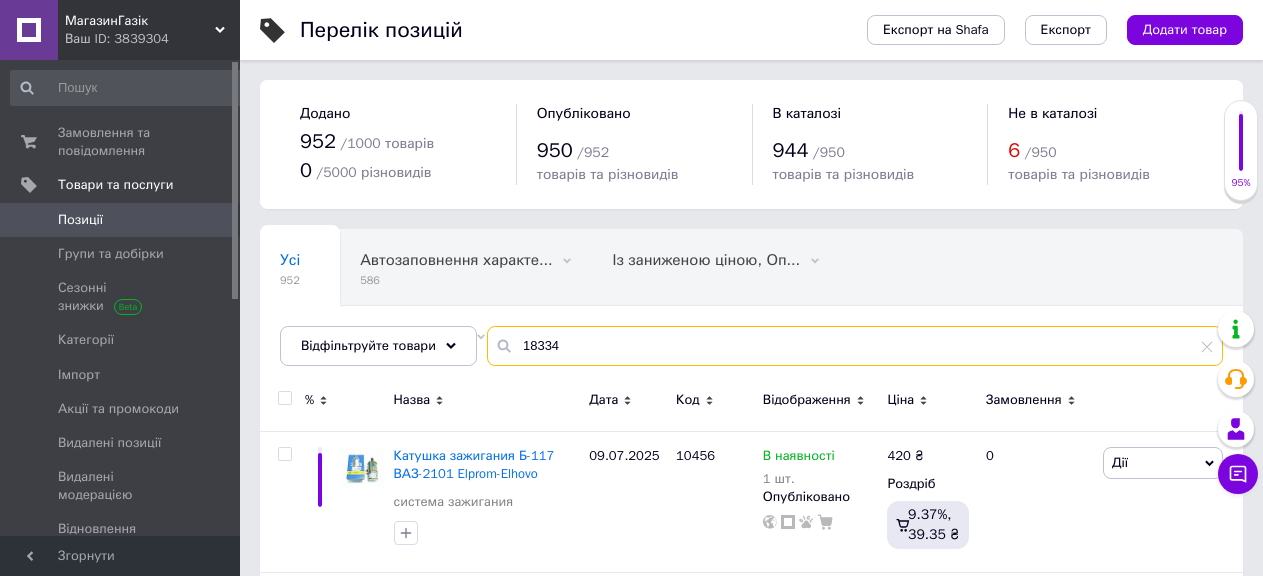 type on "18334" 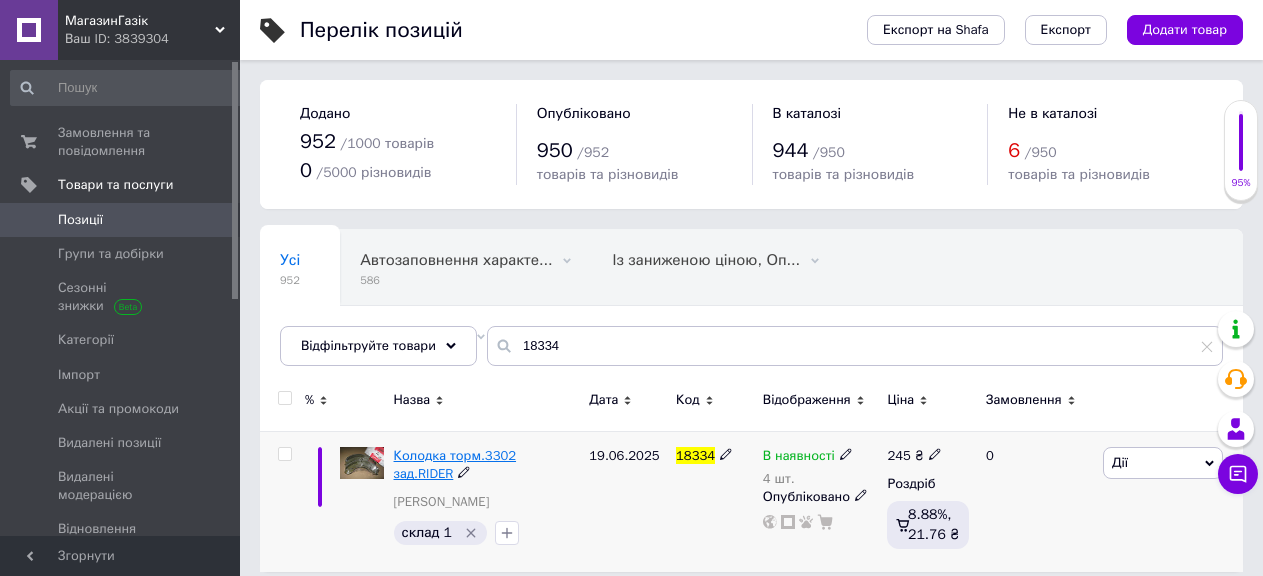 click on "Колодка торм.3302 зад.RIDER" at bounding box center (455, 464) 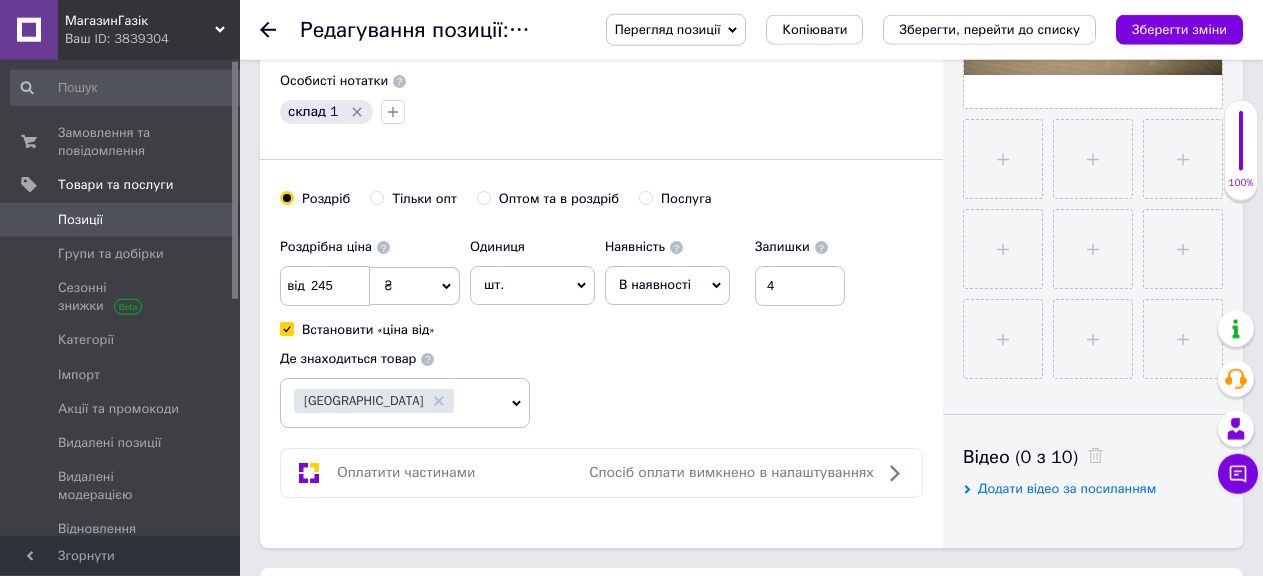 scroll, scrollTop: 714, scrollLeft: 0, axis: vertical 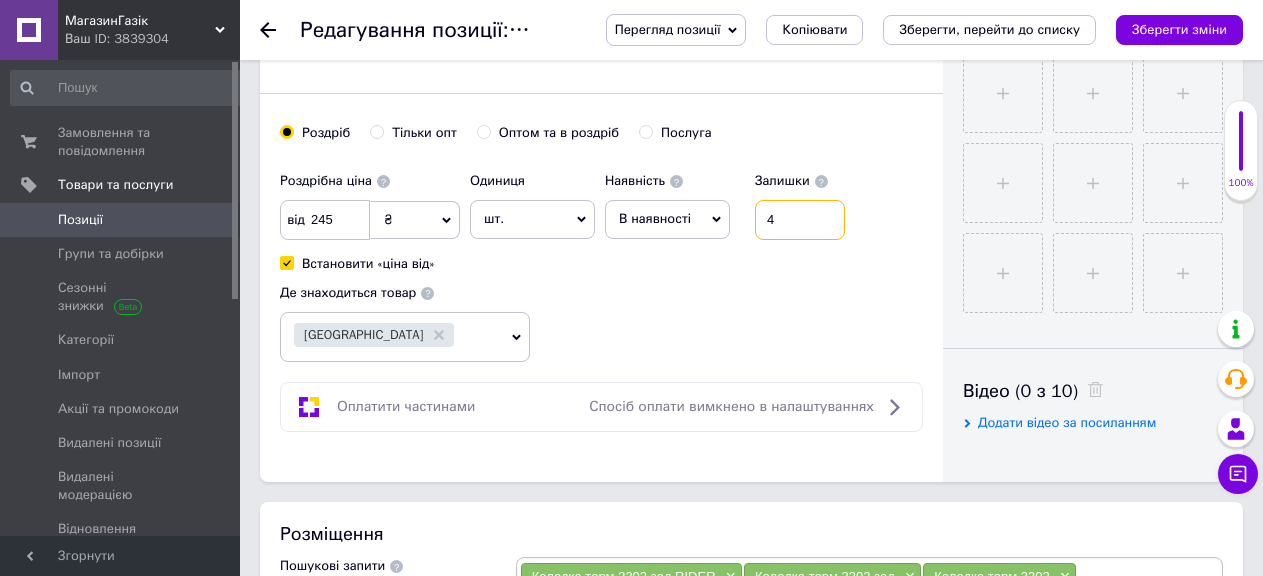 click on "4" at bounding box center [800, 220] 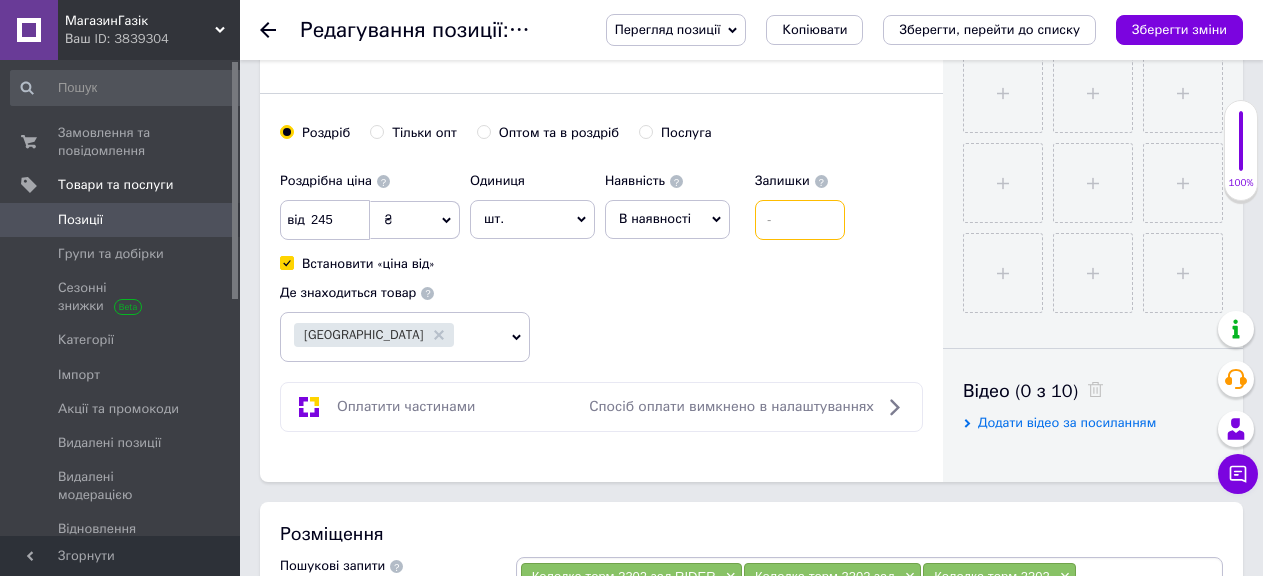 type 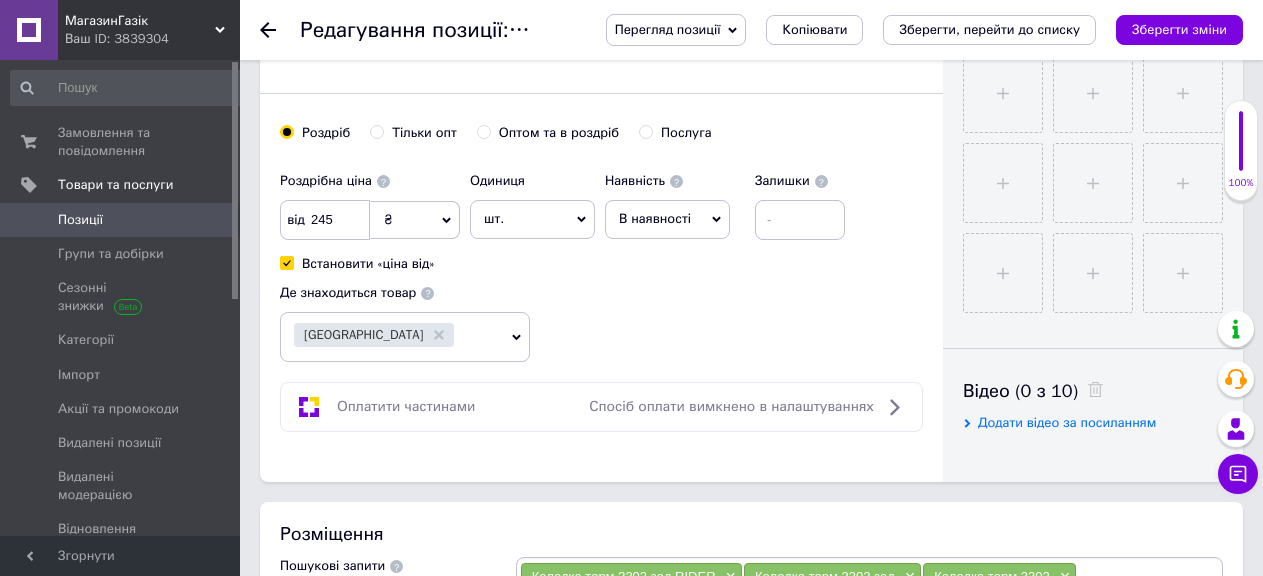 click 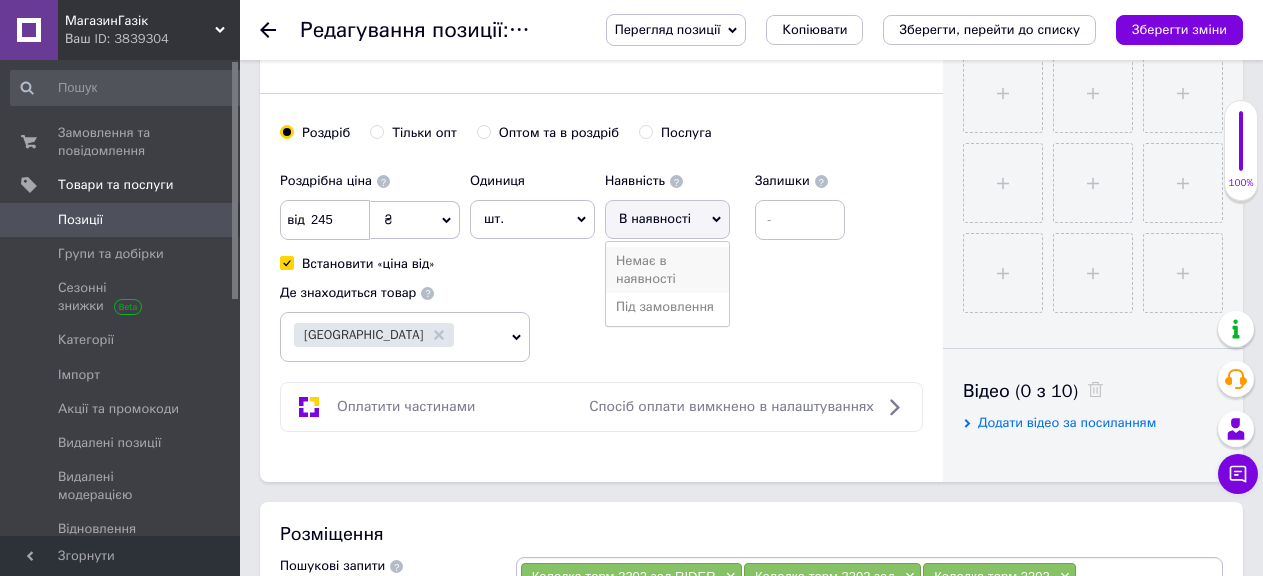 click on "Немає в наявності" at bounding box center [667, 270] 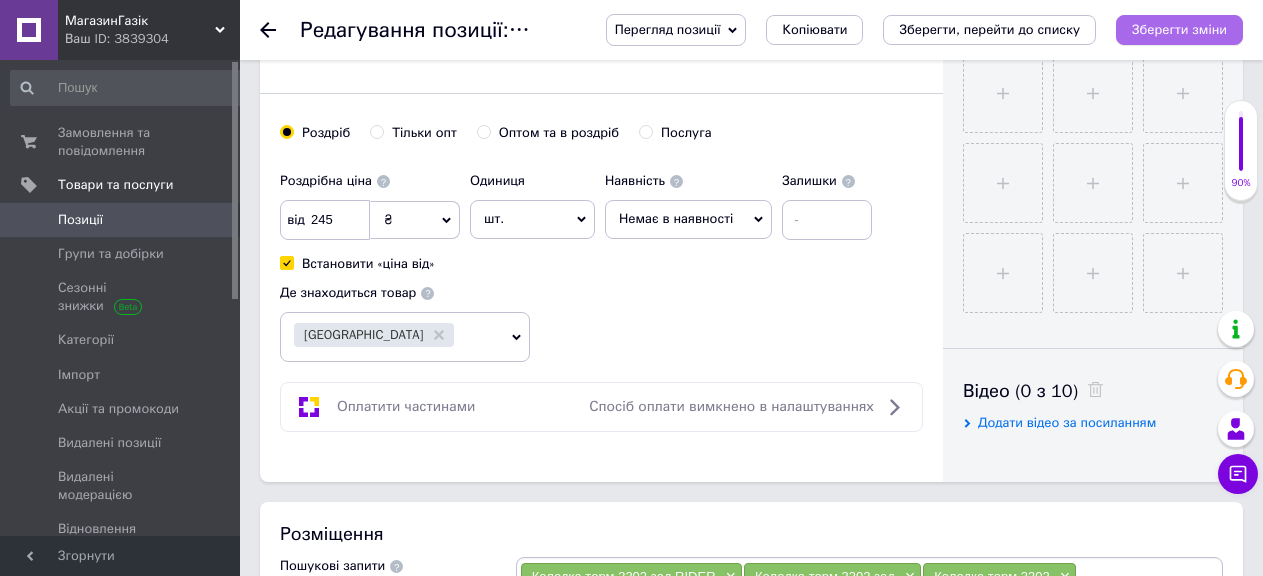 click on "Зберегти зміни" at bounding box center [1179, 29] 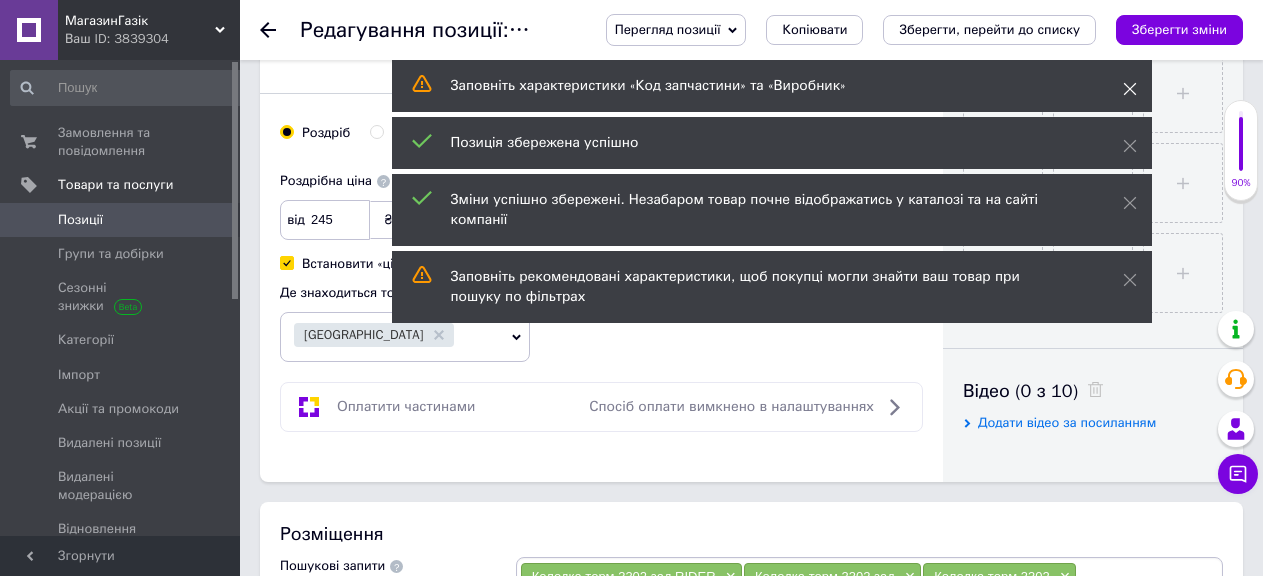 click 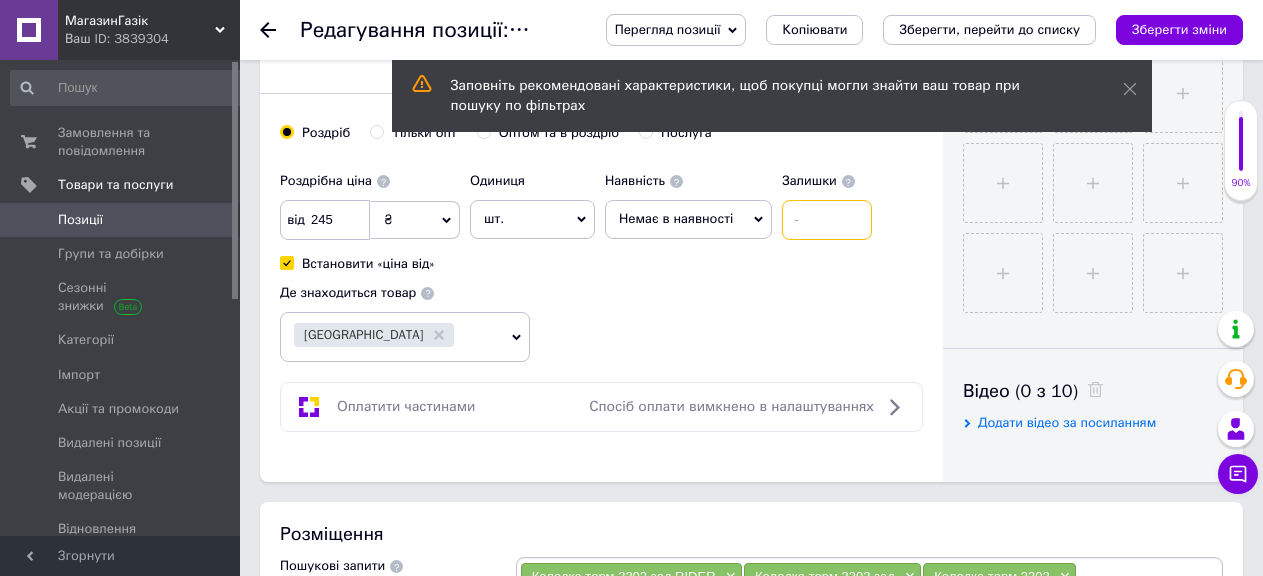 click at bounding box center (827, 220) 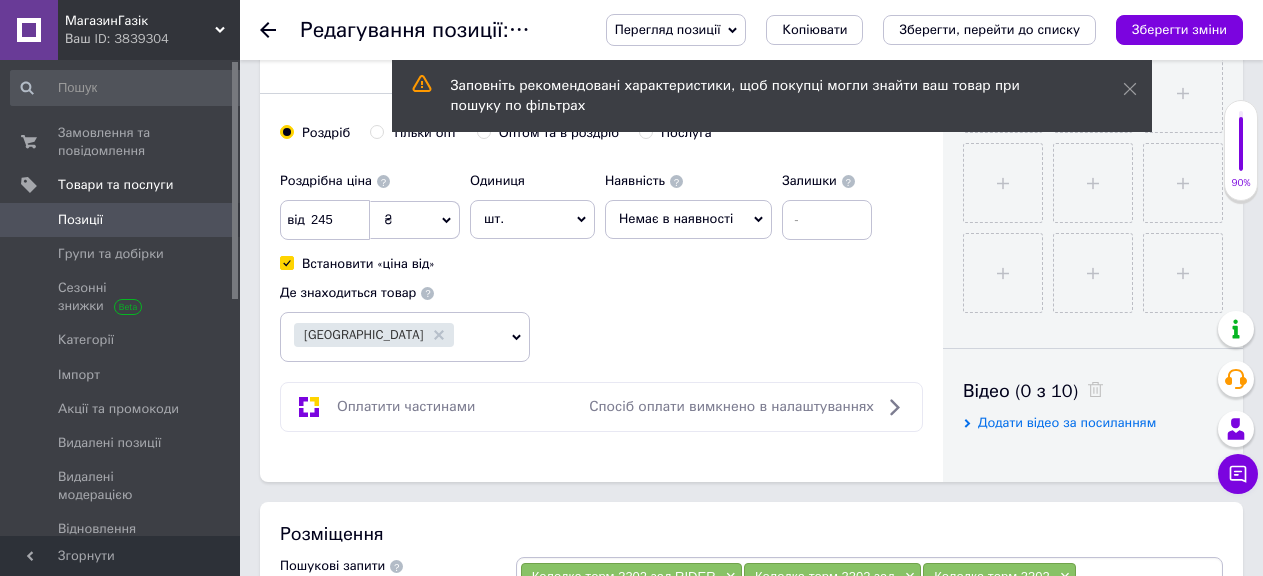 click at bounding box center (280, 30) 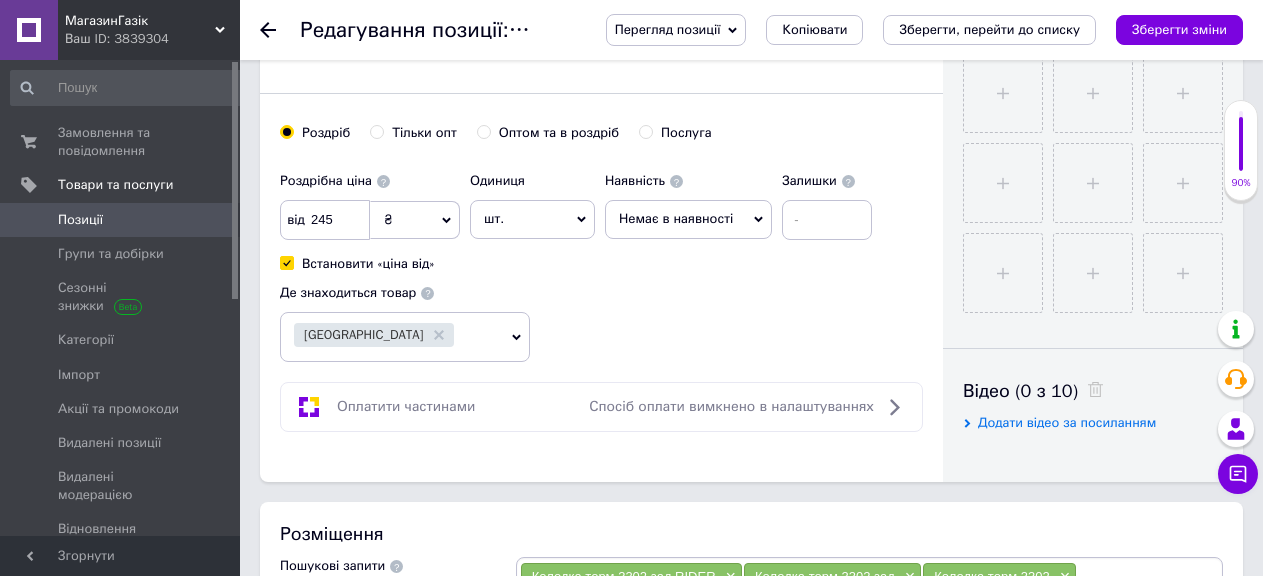 click 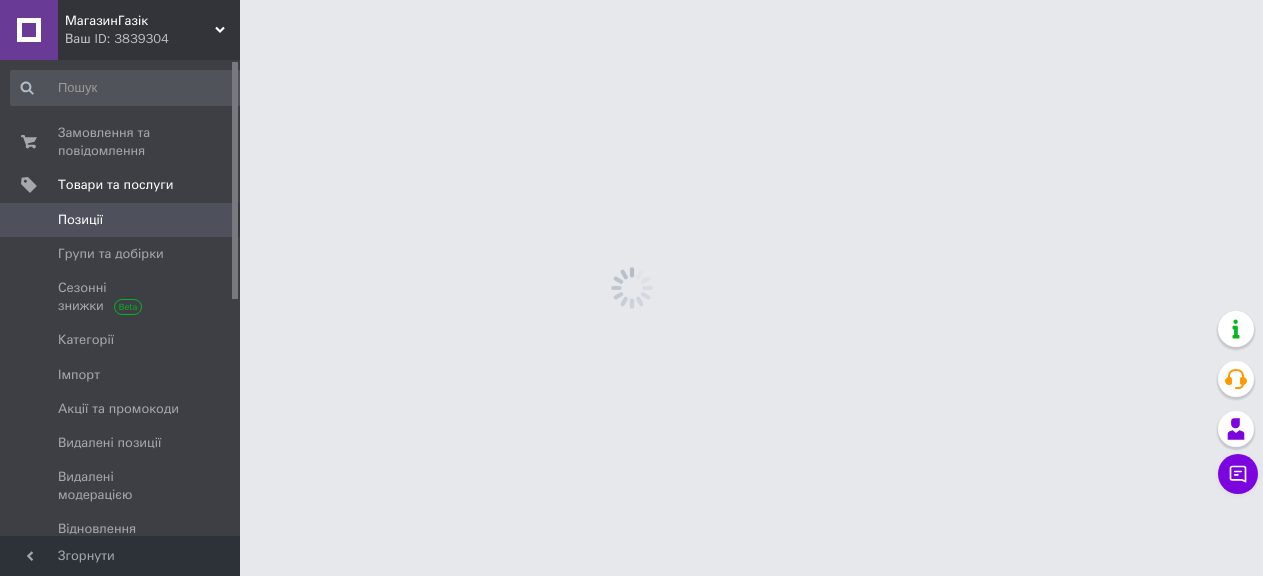 scroll, scrollTop: 0, scrollLeft: 0, axis: both 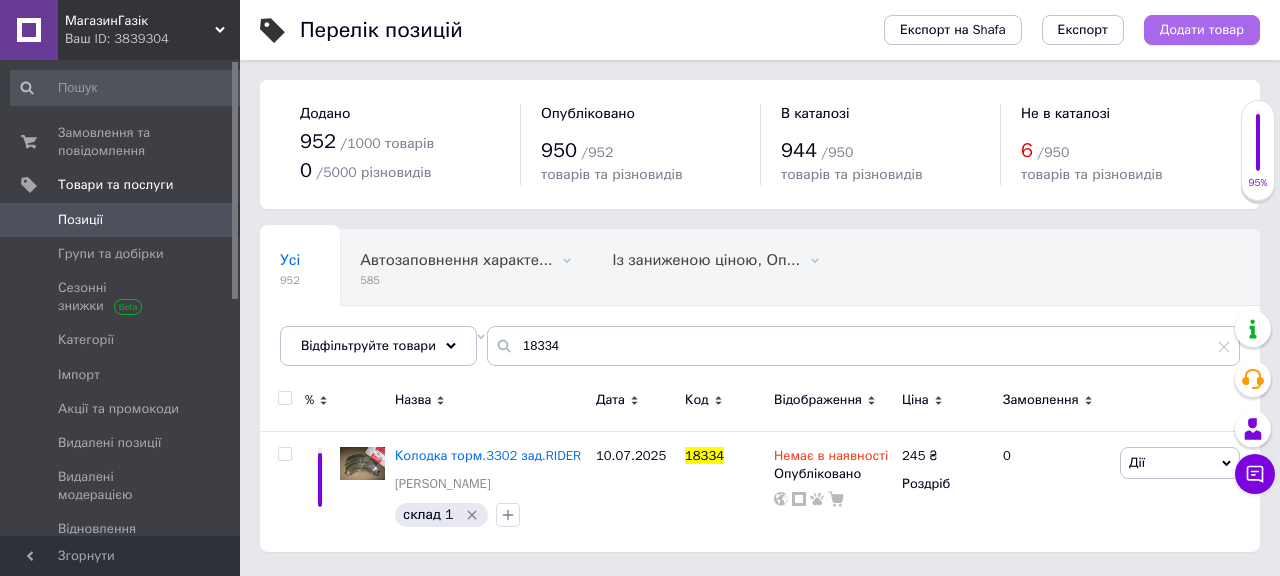 click on "Додати товар" at bounding box center (1202, 30) 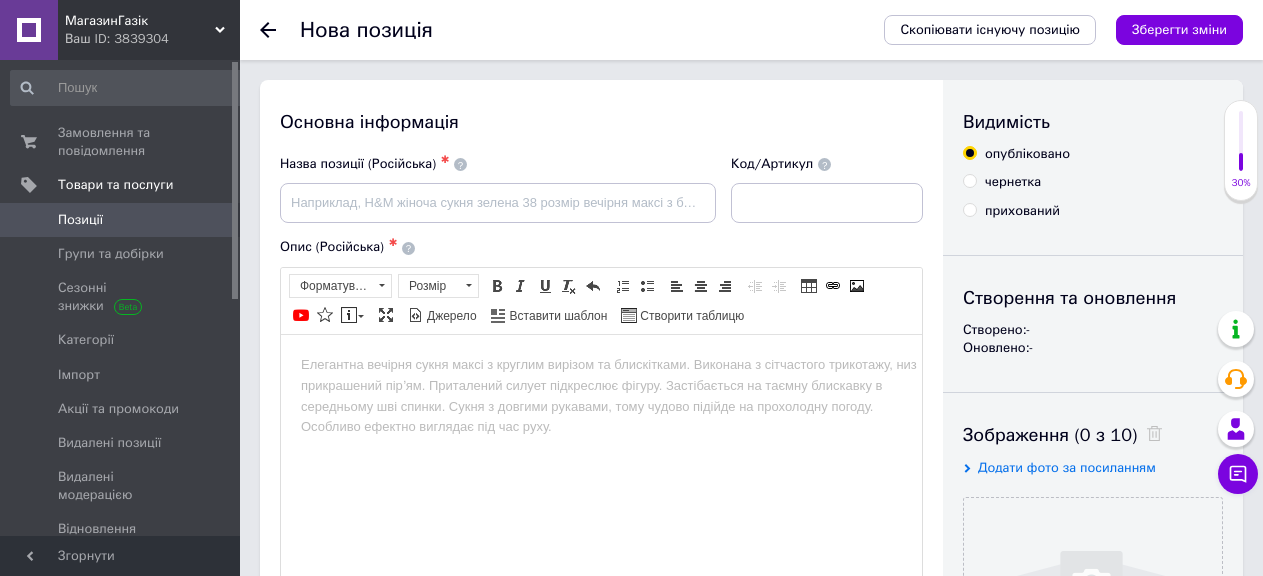 scroll, scrollTop: 0, scrollLeft: 0, axis: both 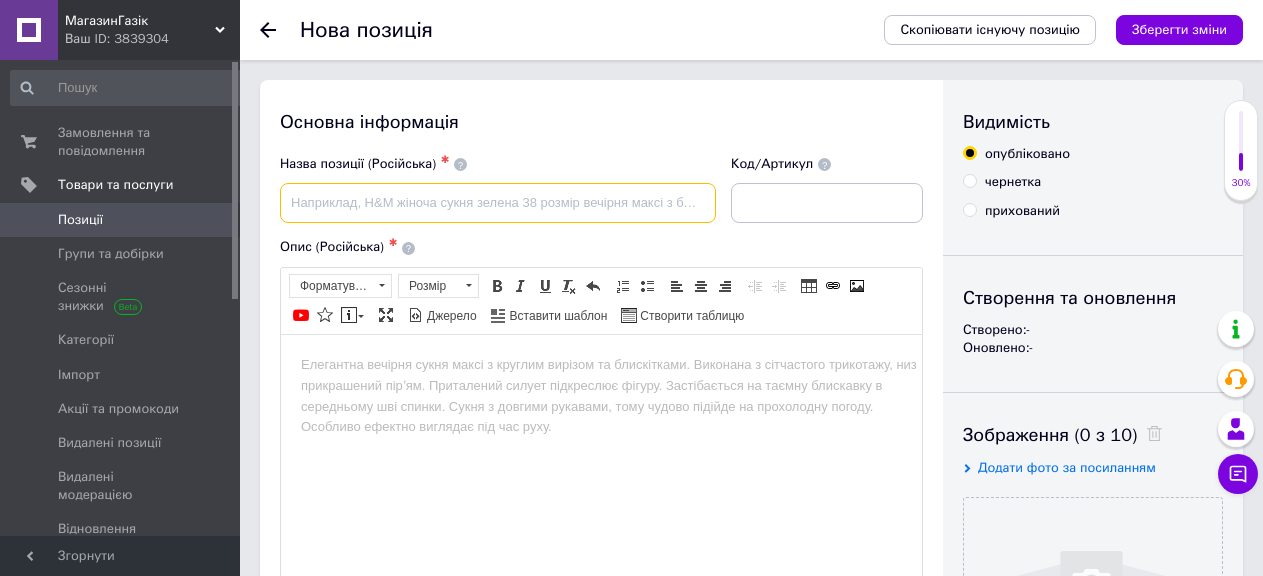 paste on "Подушка раздаточной коробки 2121(пр-во БРТ) 2121-1801010-02РУ" 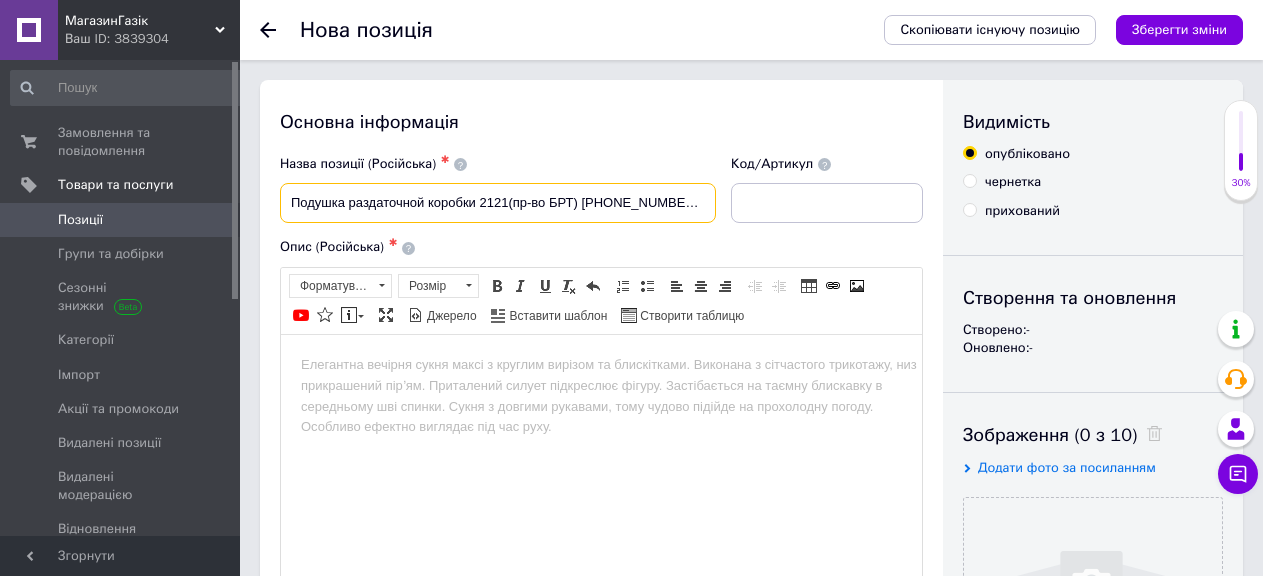 click on "Подушка раздаточной коробки 2121(пр-во БРТ) 2121-1801010-02РУ" at bounding box center [498, 203] 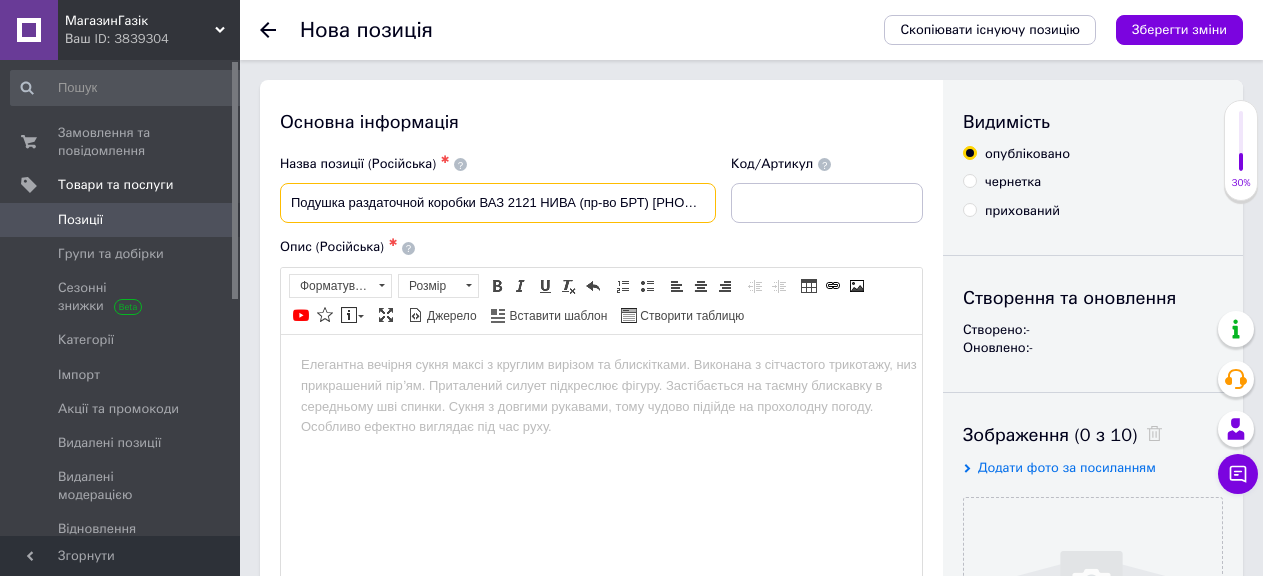 click on "Подушка раздаточной коробки ВАЗ 2121 НИВА (пр-во БРТ) 2121-1801010-02РУ" at bounding box center (498, 203) 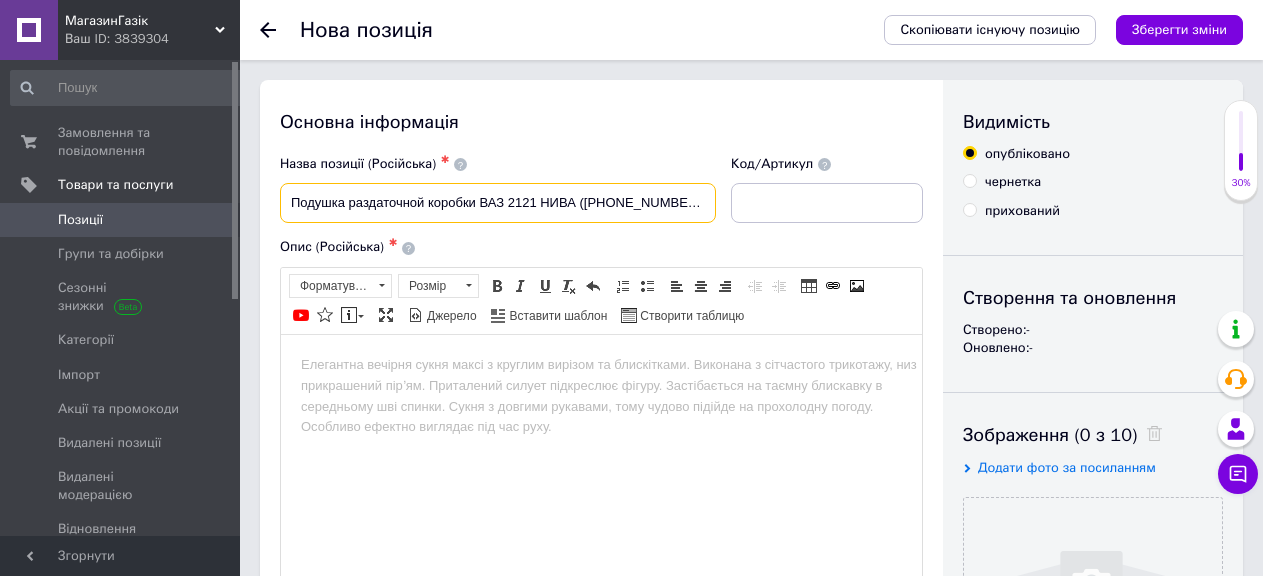 click on "Подушка раздаточной коробки ВАЗ 2121 НИВА (2121-1801010-02РУ" at bounding box center (498, 203) 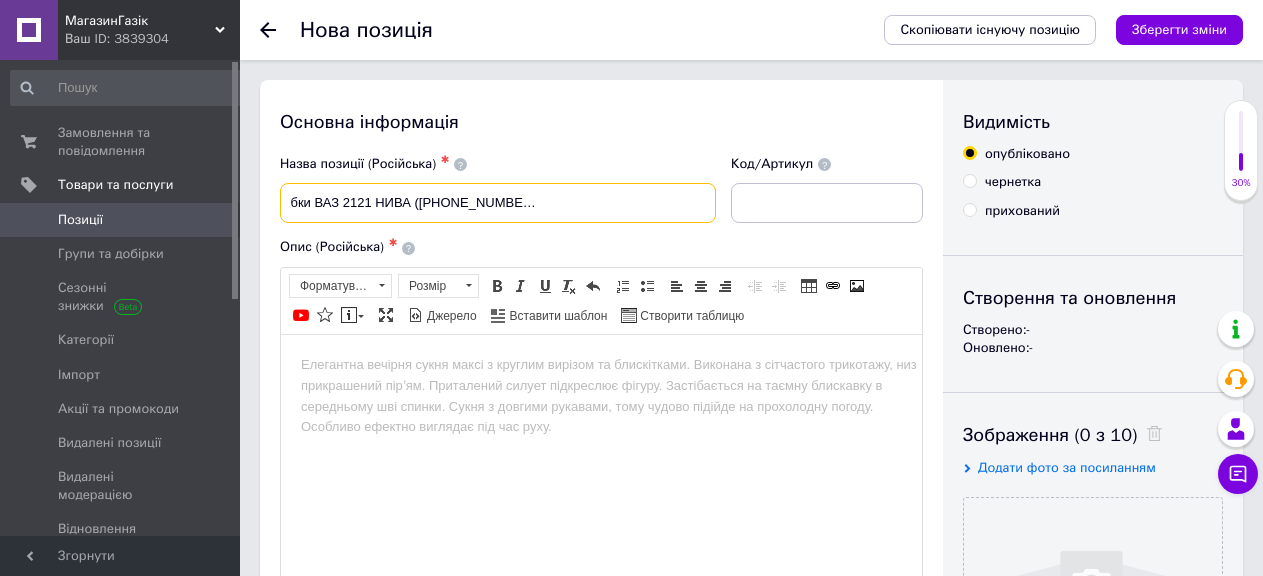scroll, scrollTop: 0, scrollLeft: 175, axis: horizontal 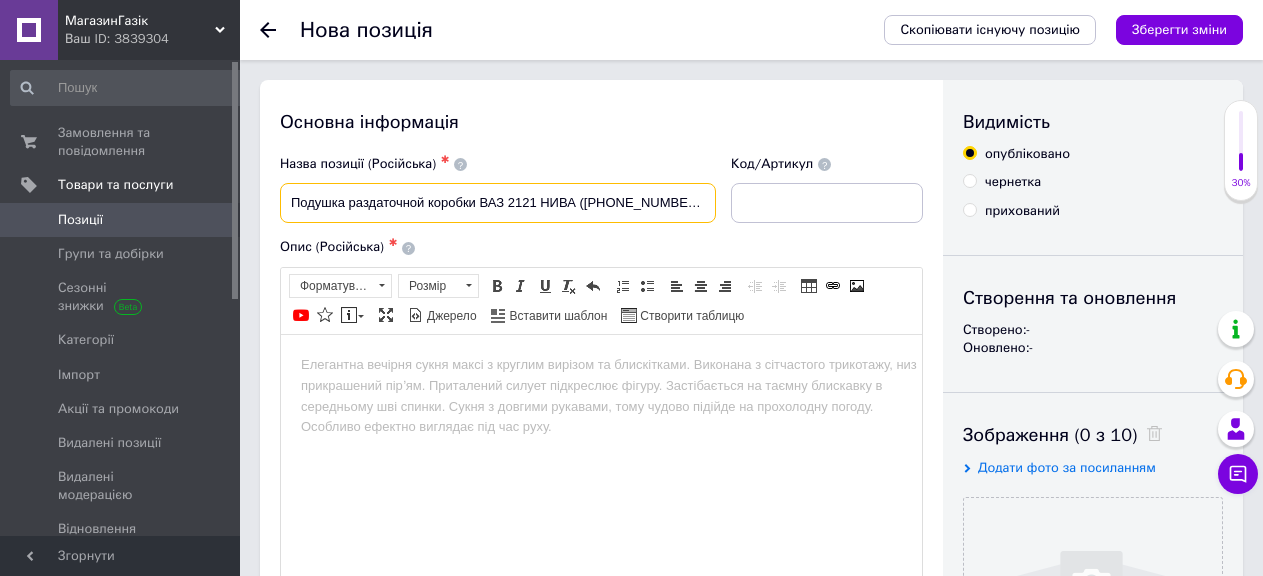 drag, startPoint x: 727, startPoint y: 194, endPoint x: 200, endPoint y: 198, distance: 527.0152 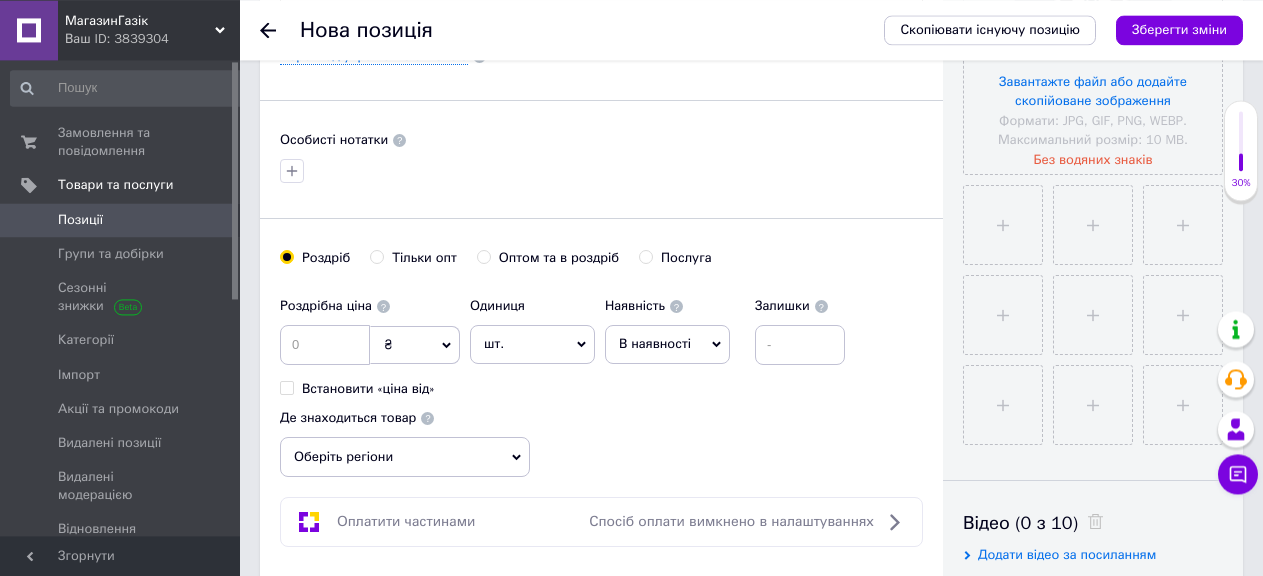 scroll, scrollTop: 510, scrollLeft: 0, axis: vertical 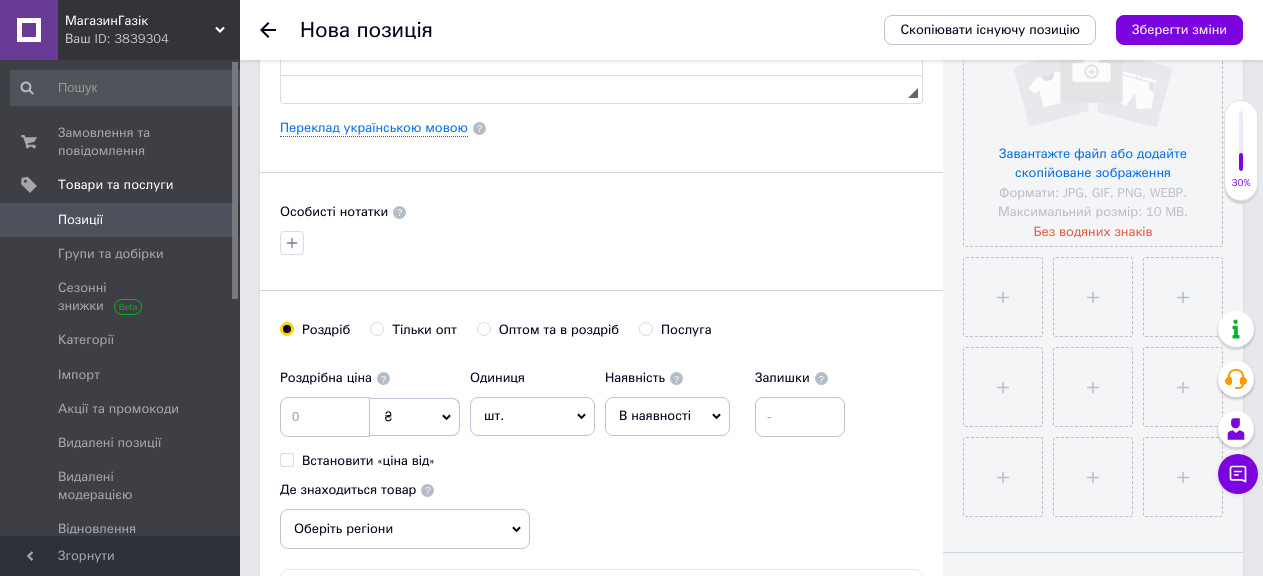 type on "Подушка раздаточной коробки ВАЗ 2121 НИВА (2121-1801010-02РУ) Б.Р.Т. ОРИГИНАЛ БАЛАКОВО" 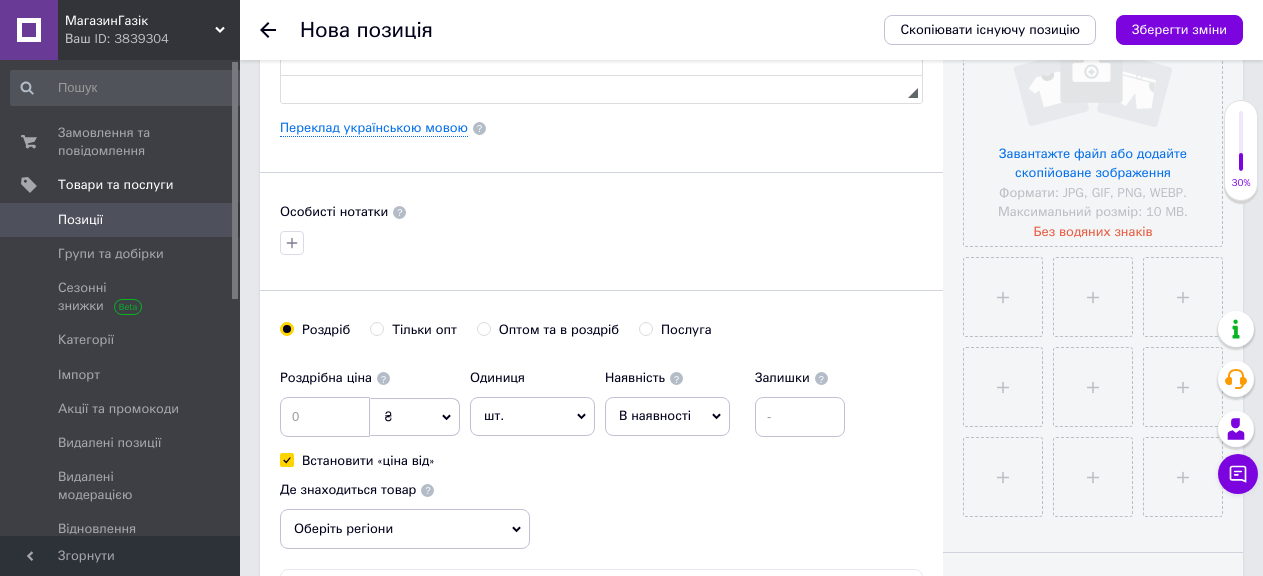 checkbox on "true" 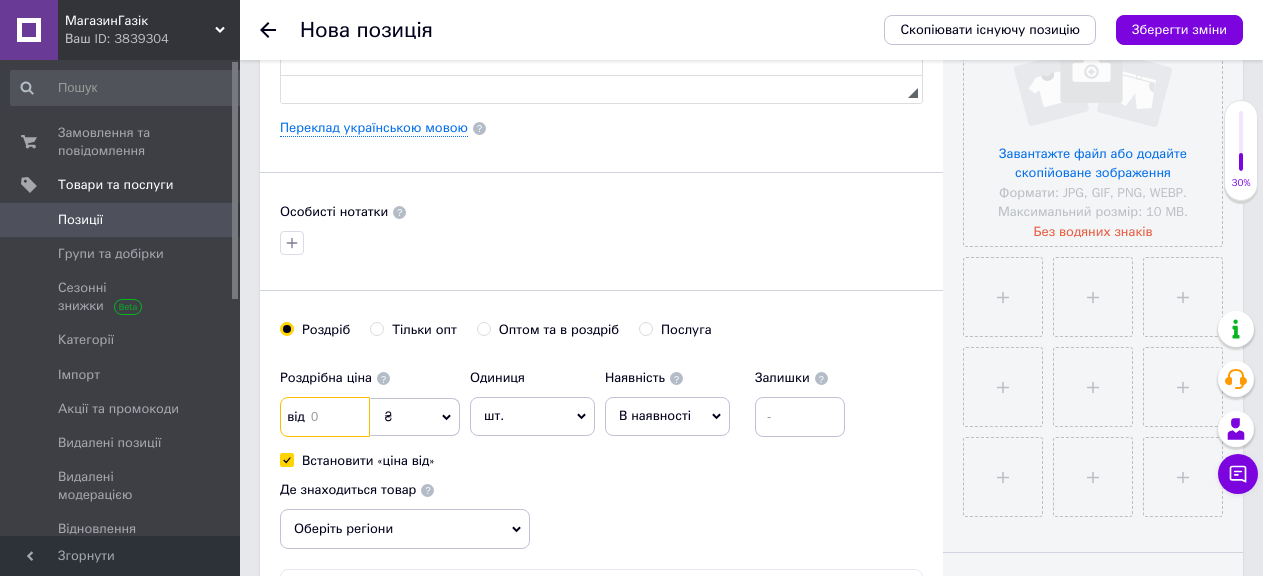 drag, startPoint x: 337, startPoint y: 414, endPoint x: 425, endPoint y: 394, distance: 90.24411 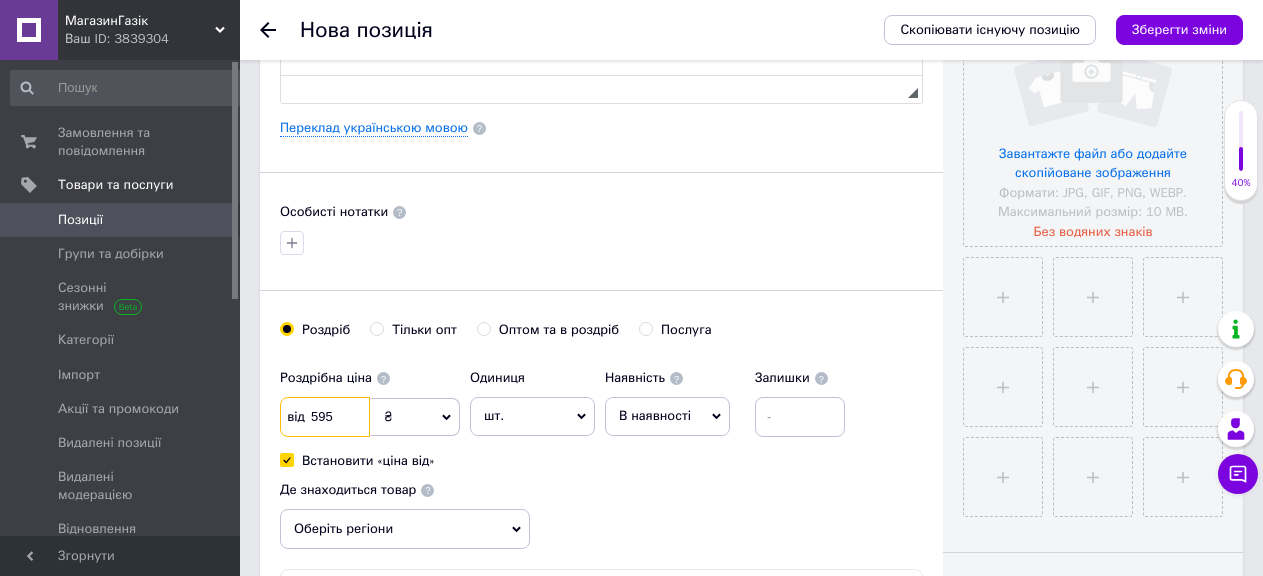type on "595" 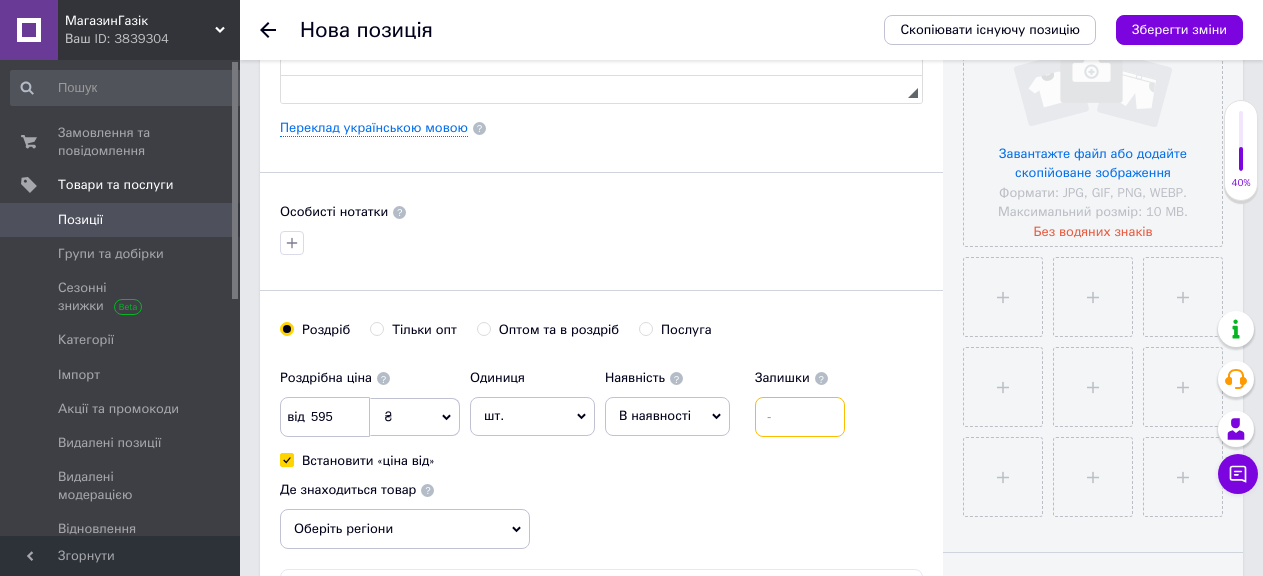 click at bounding box center (800, 417) 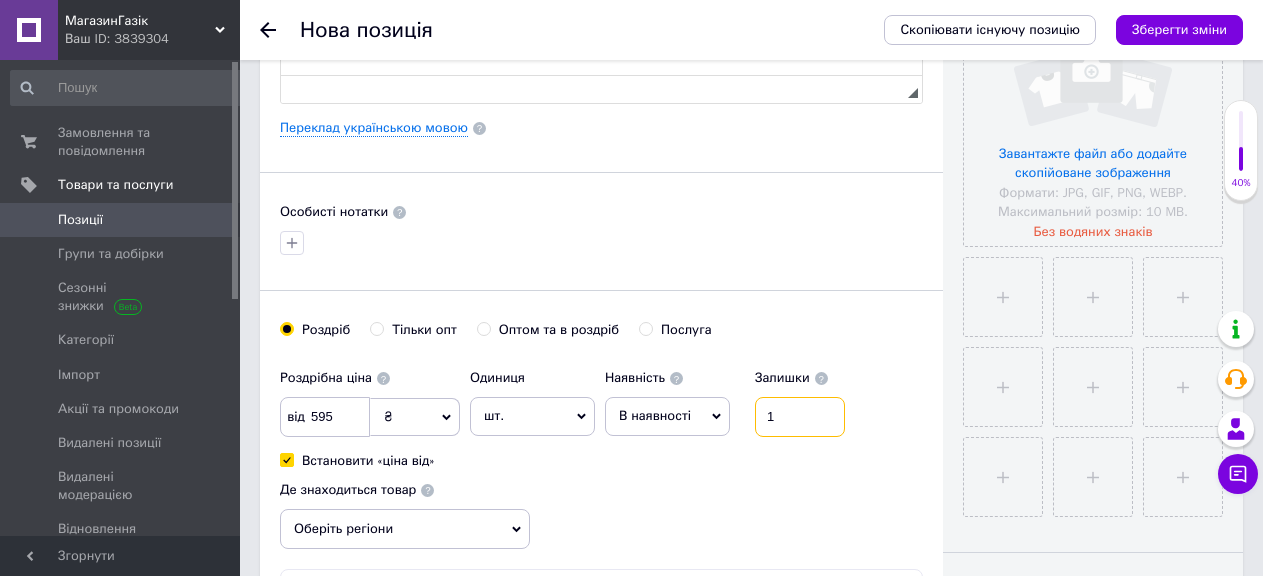 type on "1" 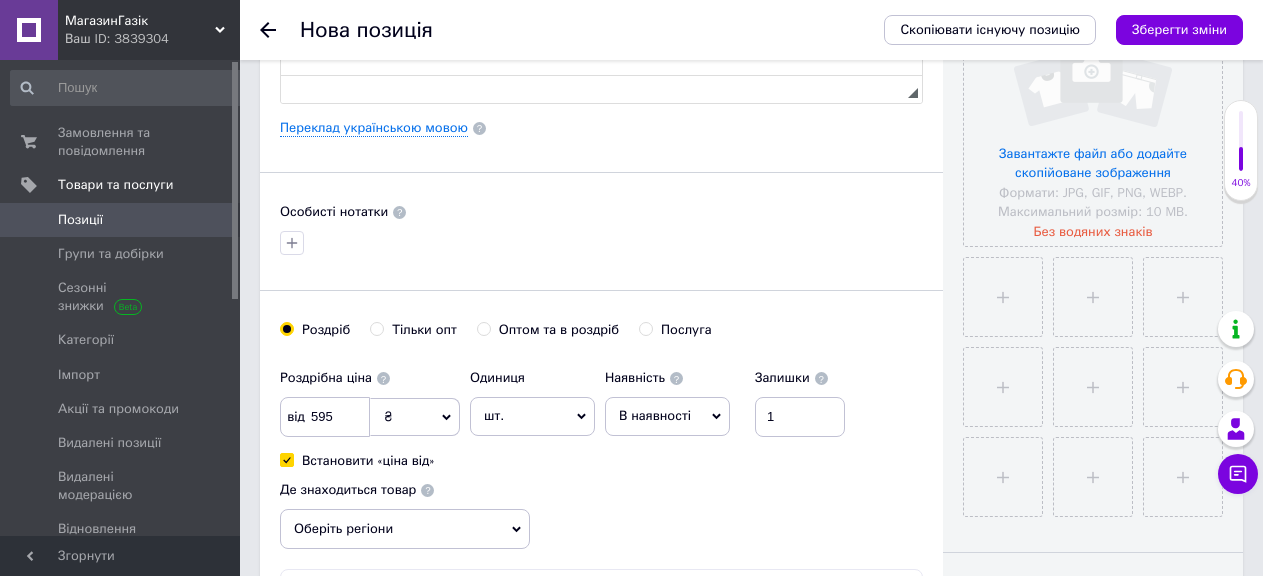 click 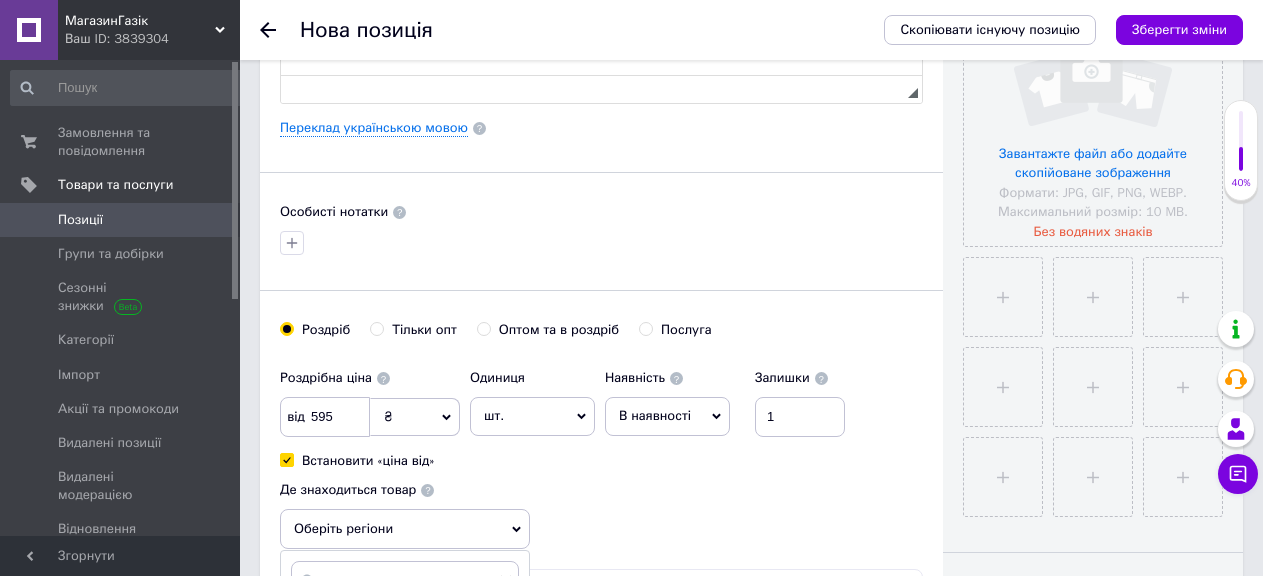 scroll, scrollTop: 714, scrollLeft: 0, axis: vertical 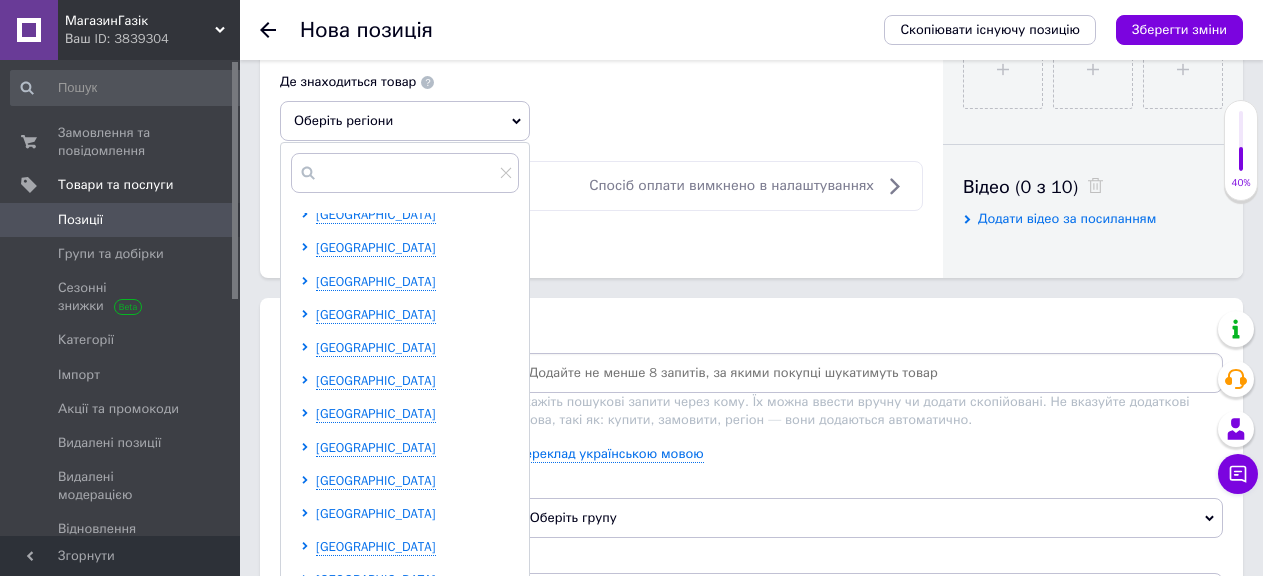 click on "Миколаївська область" at bounding box center [376, 513] 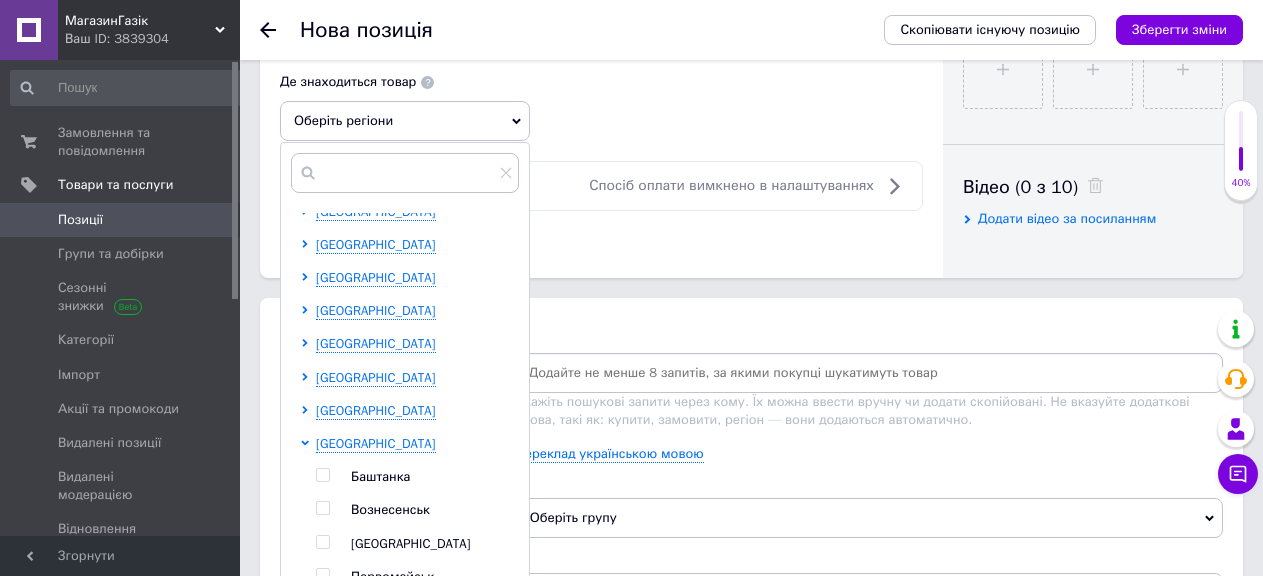 scroll, scrollTop: 208, scrollLeft: 0, axis: vertical 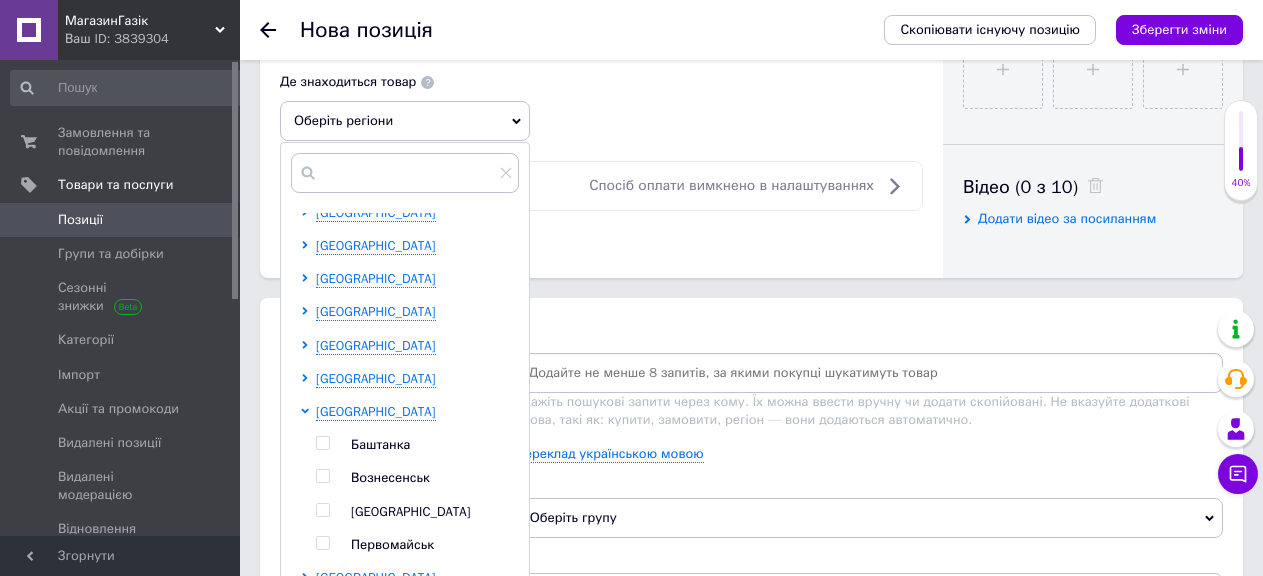 click at bounding box center [322, 510] 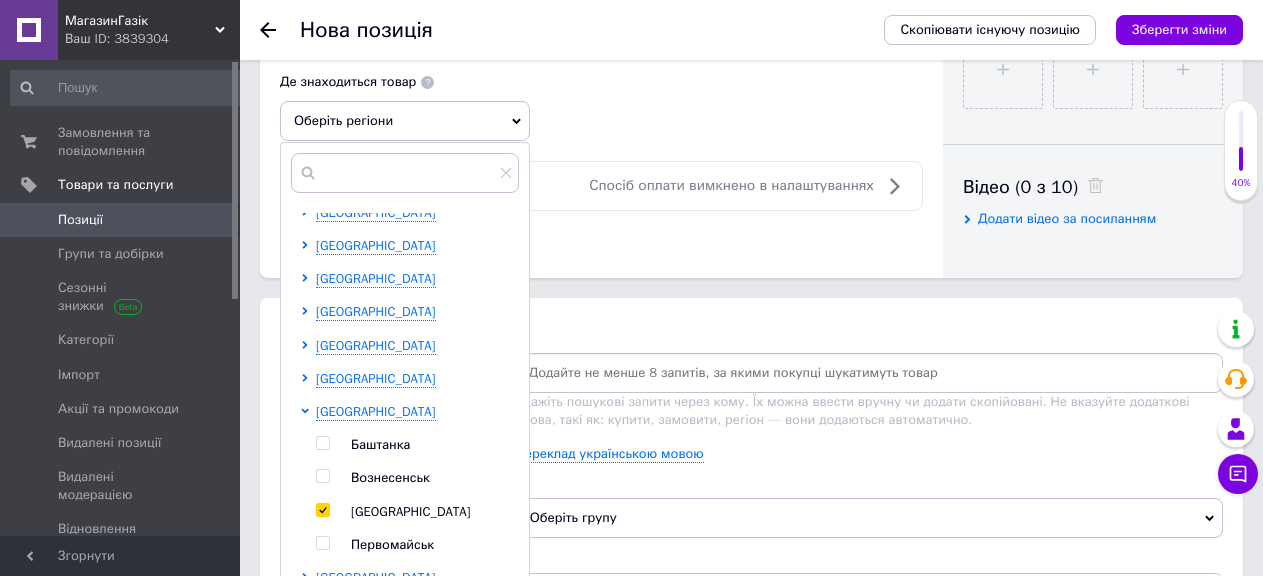 checkbox on "true" 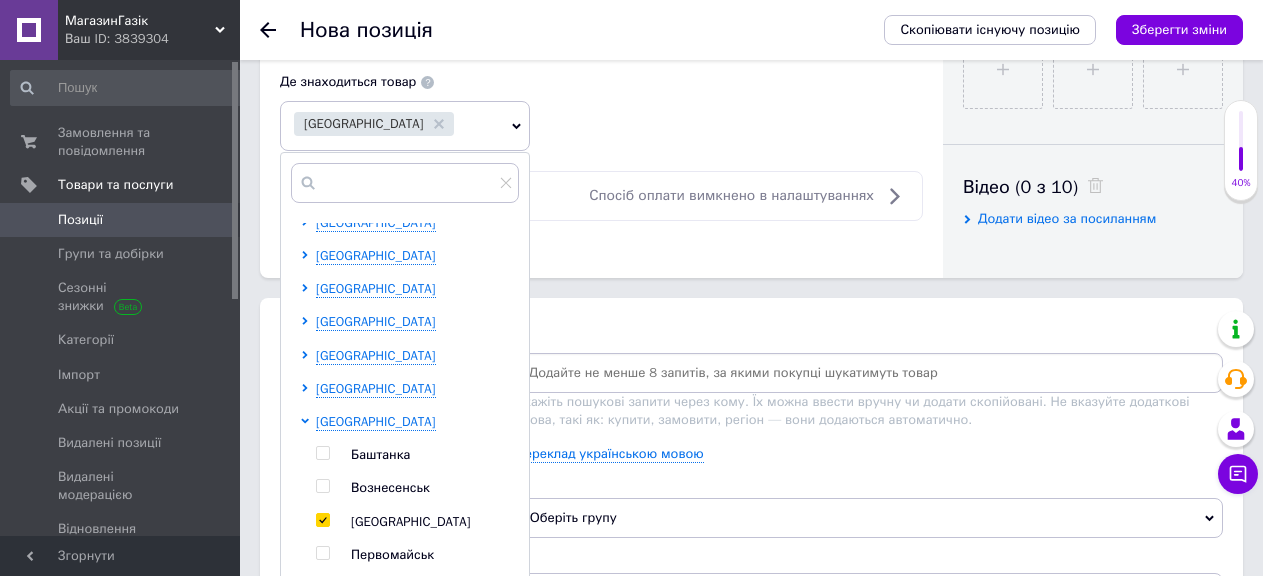 click on "Основна інформація Назва позиції (Російська) ✱ Подушка раздаточной коробки ВАЗ 2121 НИВА (2121-1801010-02РУ) Б.Р.Т. ОРИГИНАЛ БАЛАКОВО Код/Артикул Опис (Російська) ✱ Розширений текстовий редактор, 070EF6F4-EDF5-49B6-90A8-1B3E42669E83 Панель інструментів редактора Форматування Форматування Розмір Розмір   Жирний  Сполучення клавіш Ctrl+B   Курсив  Сполучення клавіш Ctrl+I   Підкреслений  Сполучення клавіш Ctrl+U   Видалити форматування   Повернути  Сполучення клавіш Ctrl+Z   Вставити/видалити нумерований список   Вставити/видалити маркований список   По лівому краю   По центру             $" at bounding box center [601, -280] 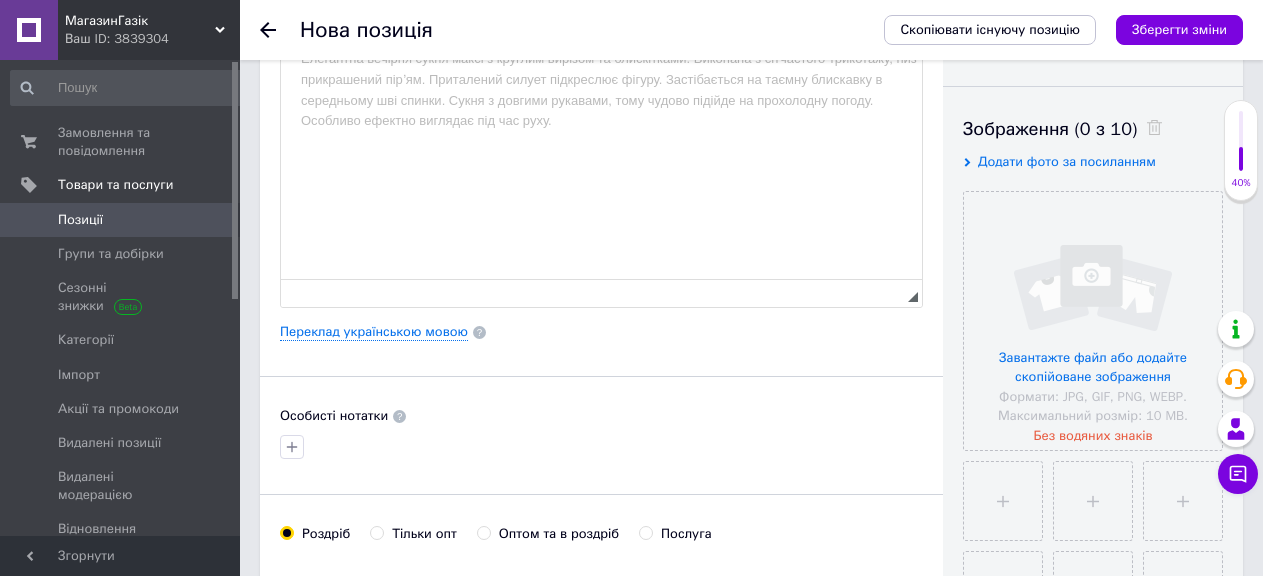 scroll, scrollTop: 0, scrollLeft: 0, axis: both 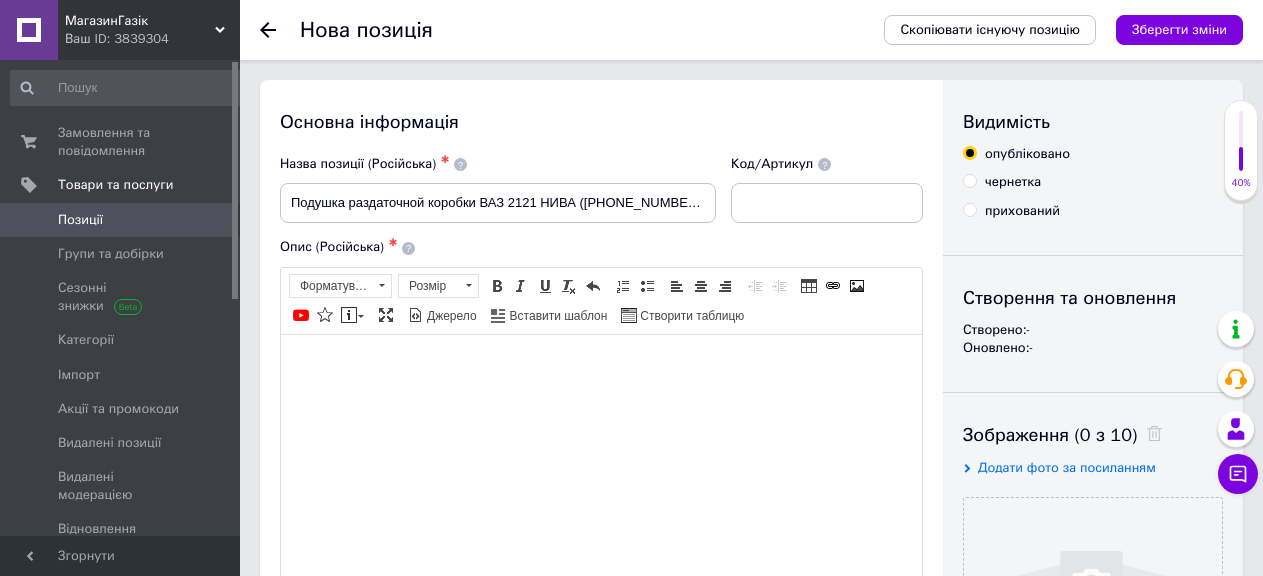 click at bounding box center (601, 364) 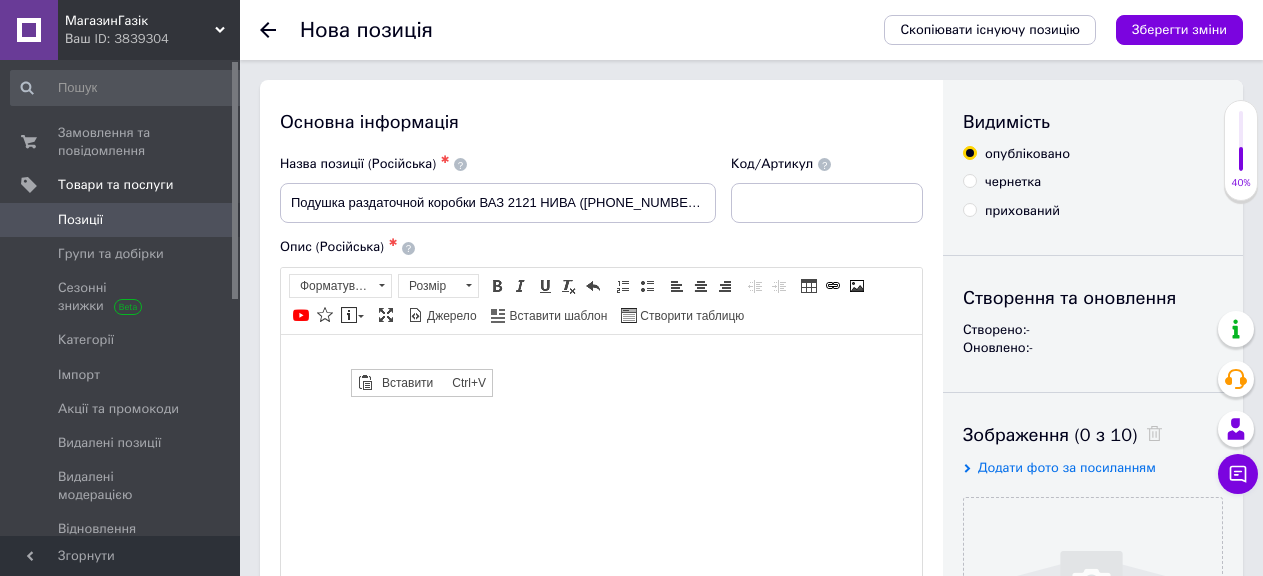 scroll, scrollTop: 0, scrollLeft: 0, axis: both 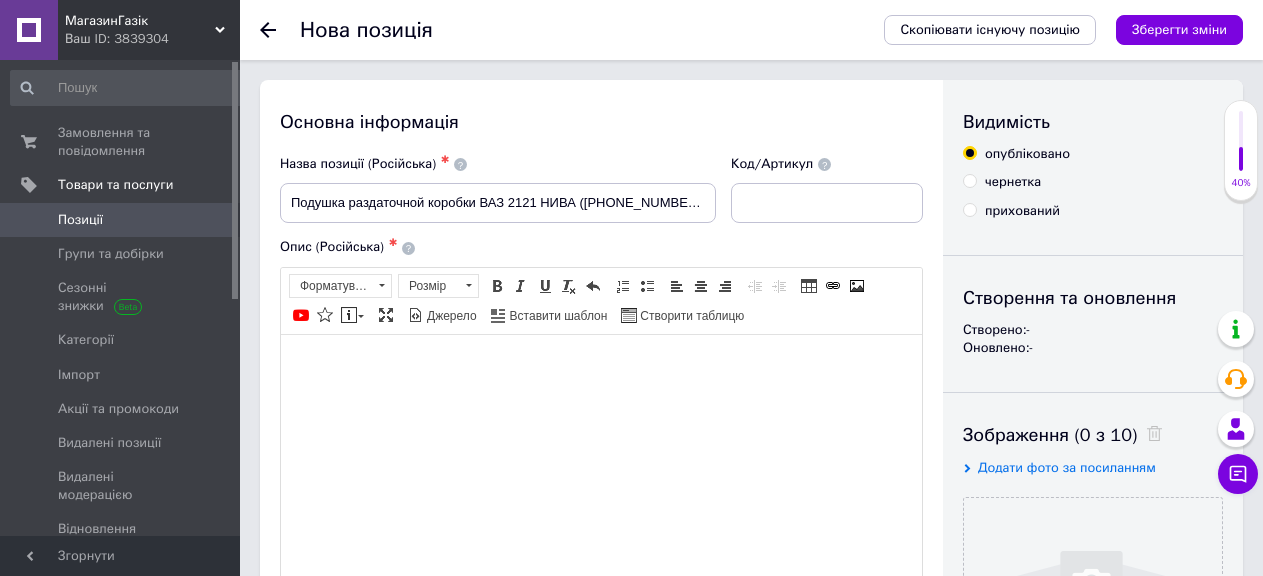 click at bounding box center [601, 364] 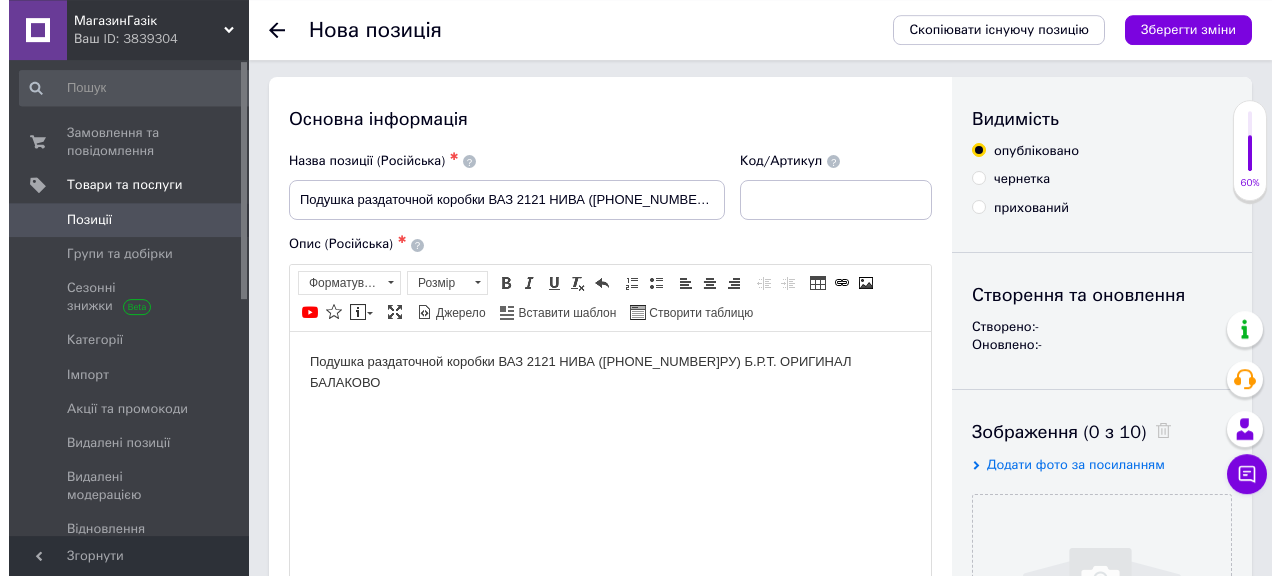 scroll, scrollTop: 408, scrollLeft: 0, axis: vertical 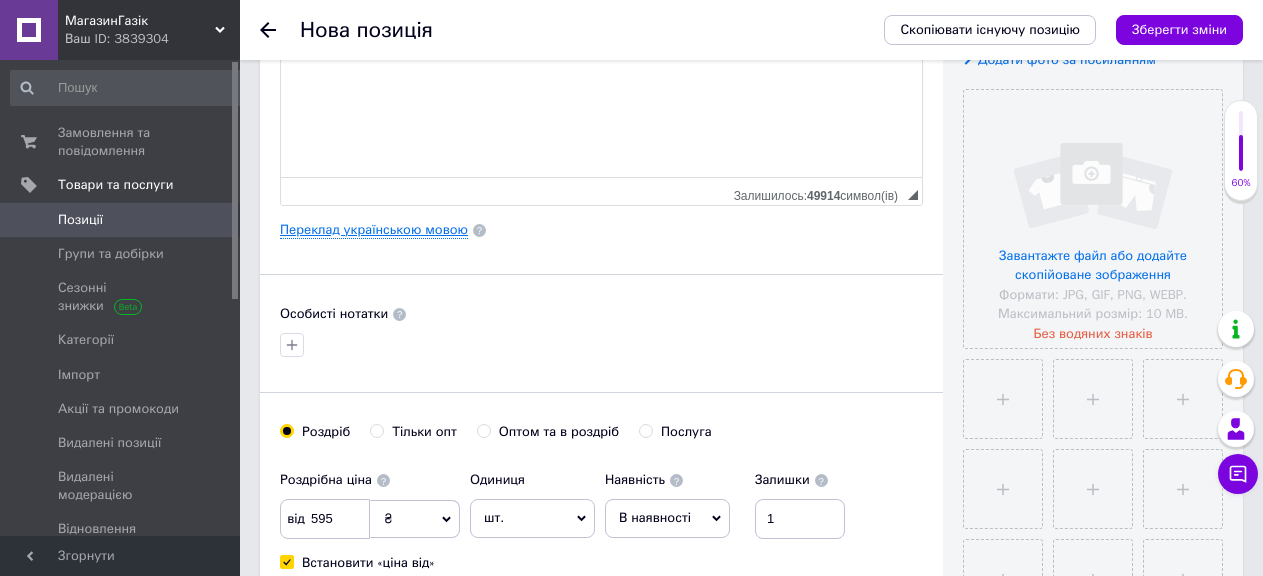 click on "Переклад українською мовою" at bounding box center (374, 230) 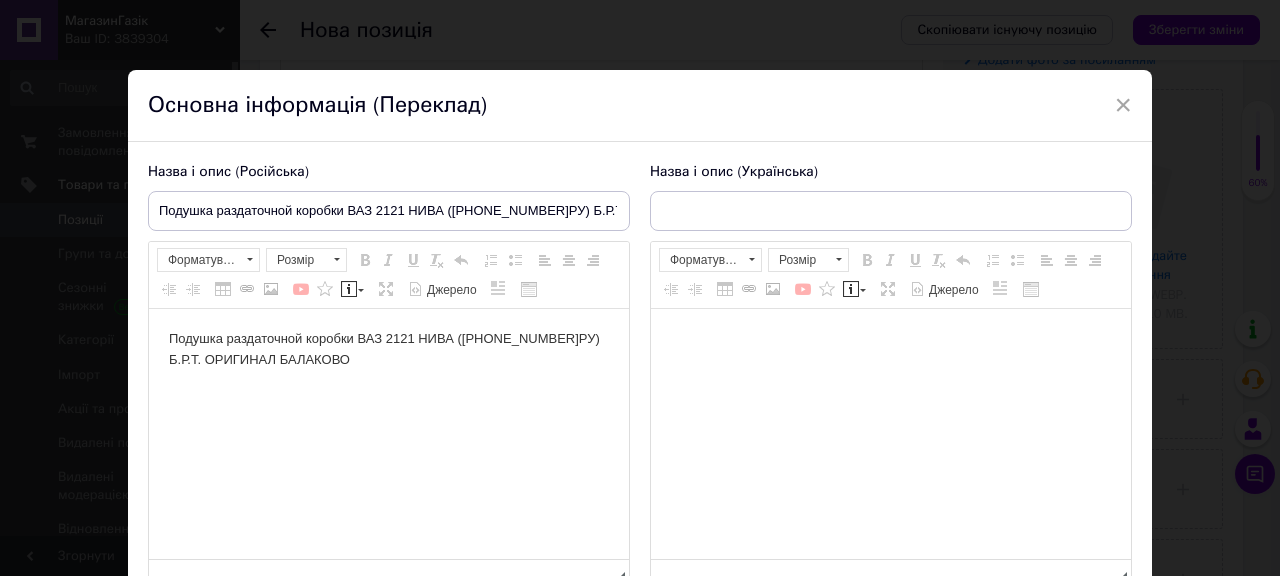 scroll, scrollTop: 0, scrollLeft: 0, axis: both 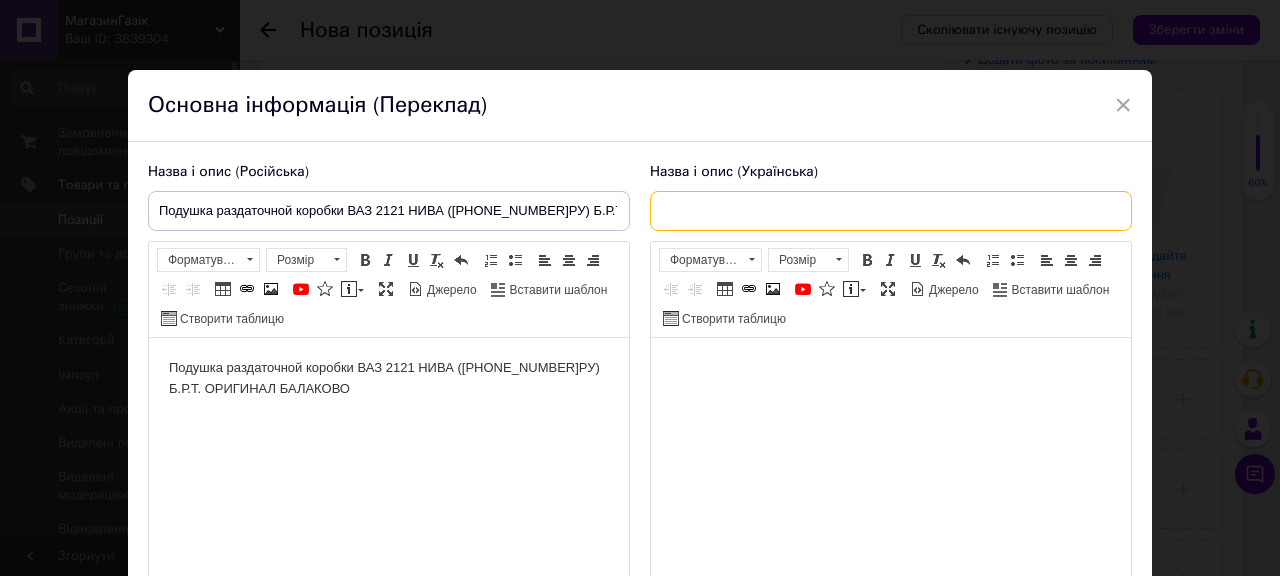click at bounding box center (891, 211) 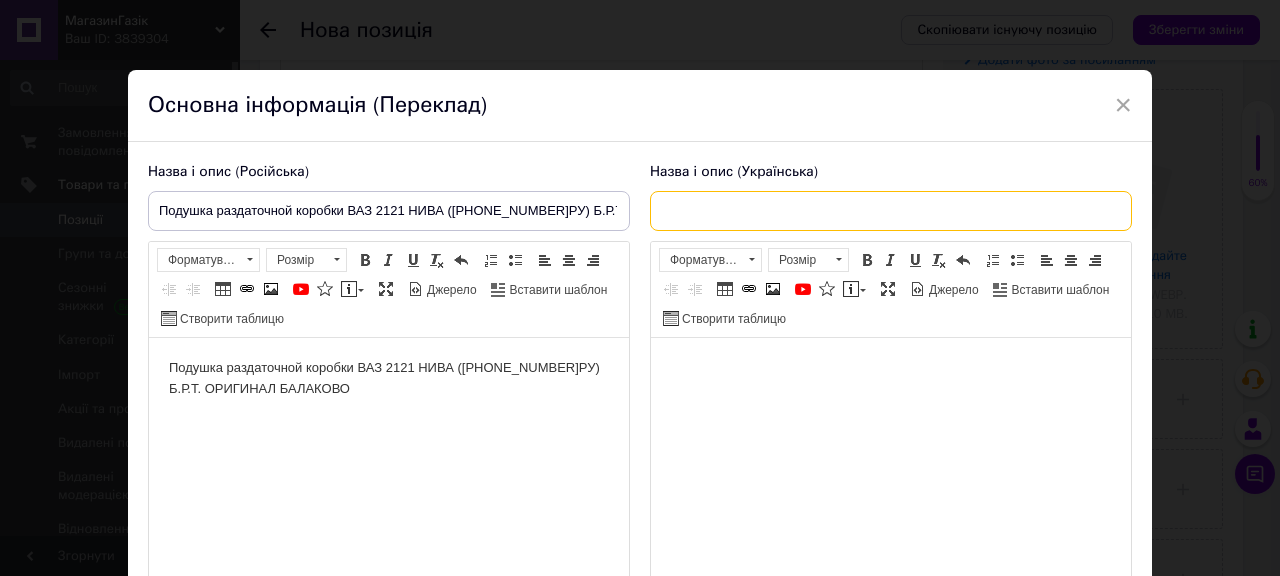 paste on "Подушка раздаточной коробки ВАЗ 2121 НИВА (2121-1801010-02РУ) Б.Р.Т. ОРИГИНАЛ БАЛАКОВО" 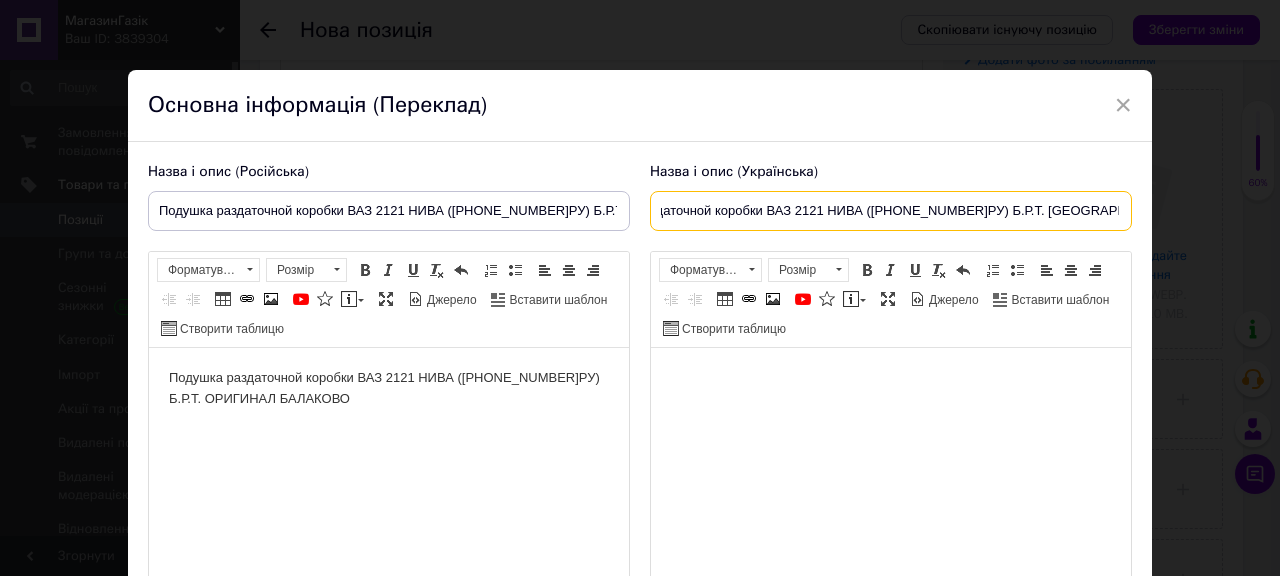 scroll, scrollTop: 0, scrollLeft: 79, axis: horizontal 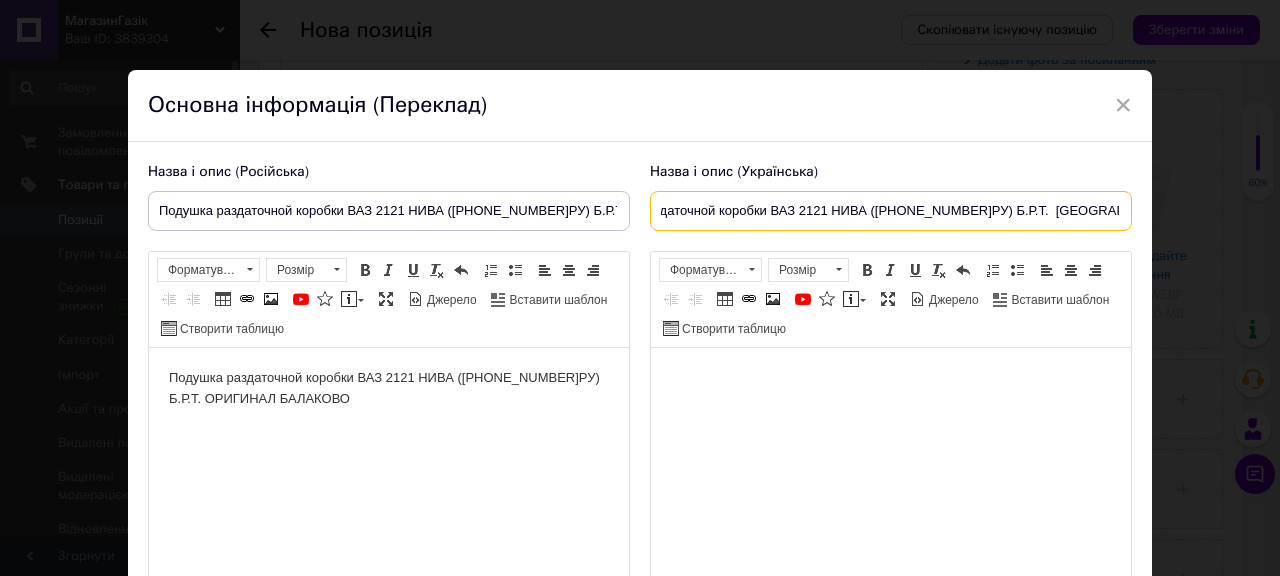 click on "Подушка раздаточной коробки ВАЗ 2121 НИВА (2121-1801010-02РУ) Б.Р.Т.  БАЛАКОВО" at bounding box center [891, 211] 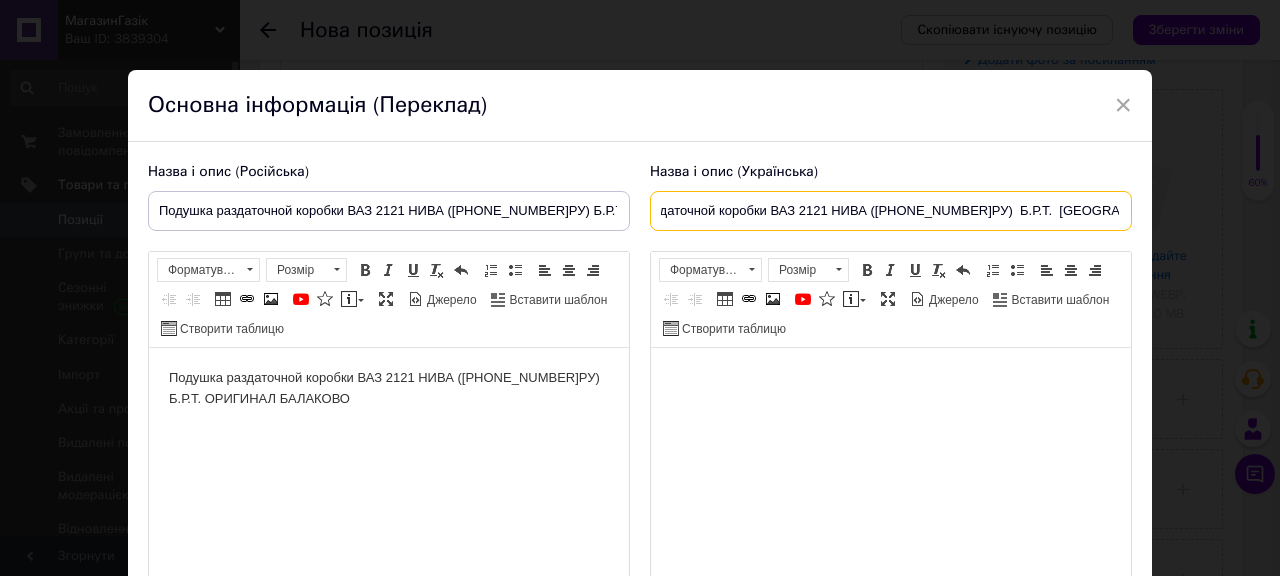 scroll, scrollTop: 0, scrollLeft: 87, axis: horizontal 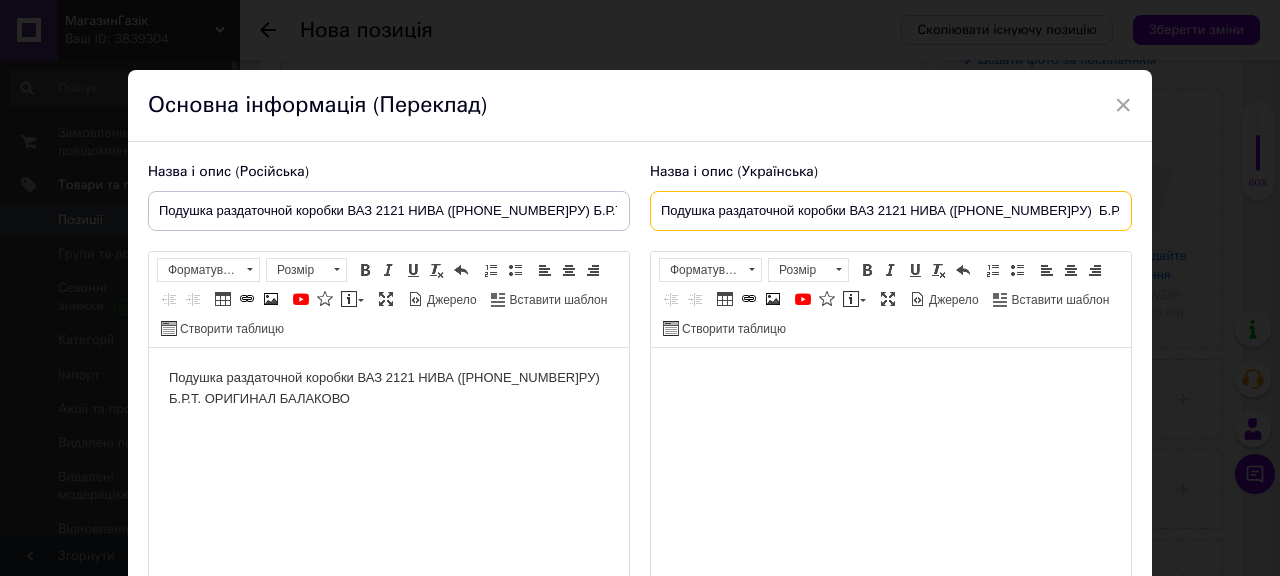 drag, startPoint x: 1106, startPoint y: 211, endPoint x: 604, endPoint y: 220, distance: 502.08066 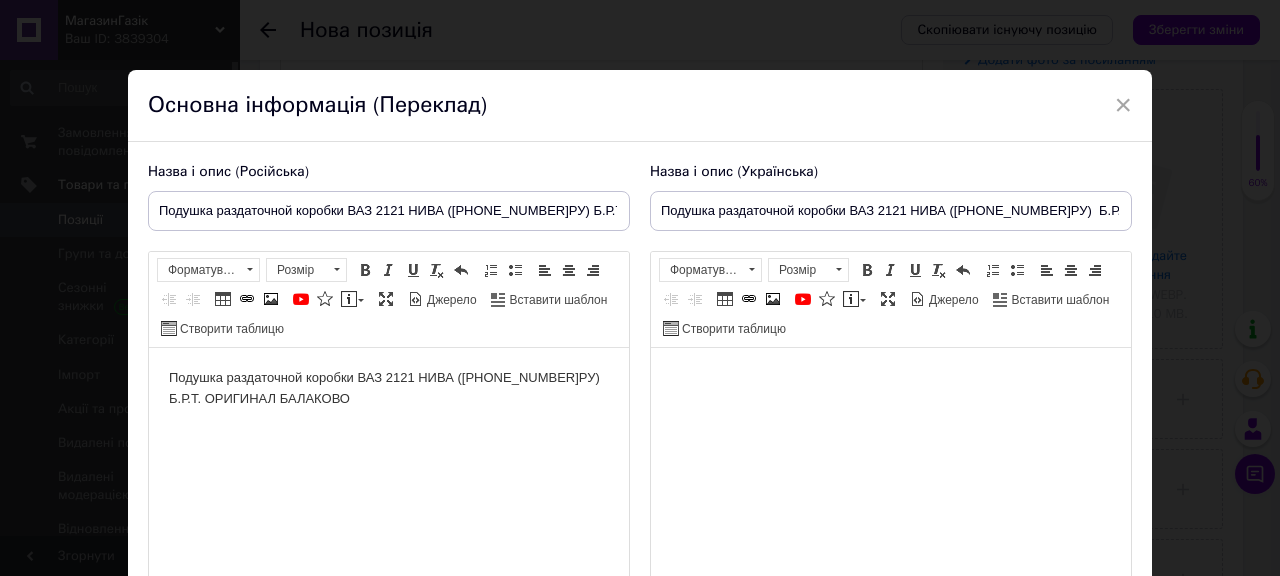 click at bounding box center [891, 378] 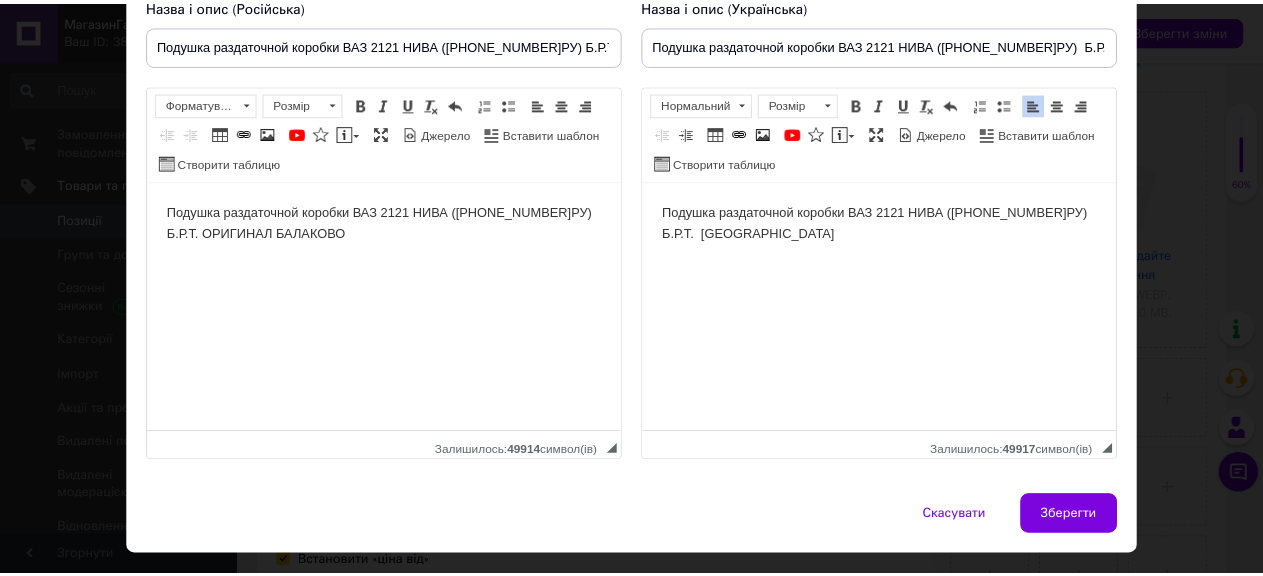 scroll, scrollTop: 217, scrollLeft: 0, axis: vertical 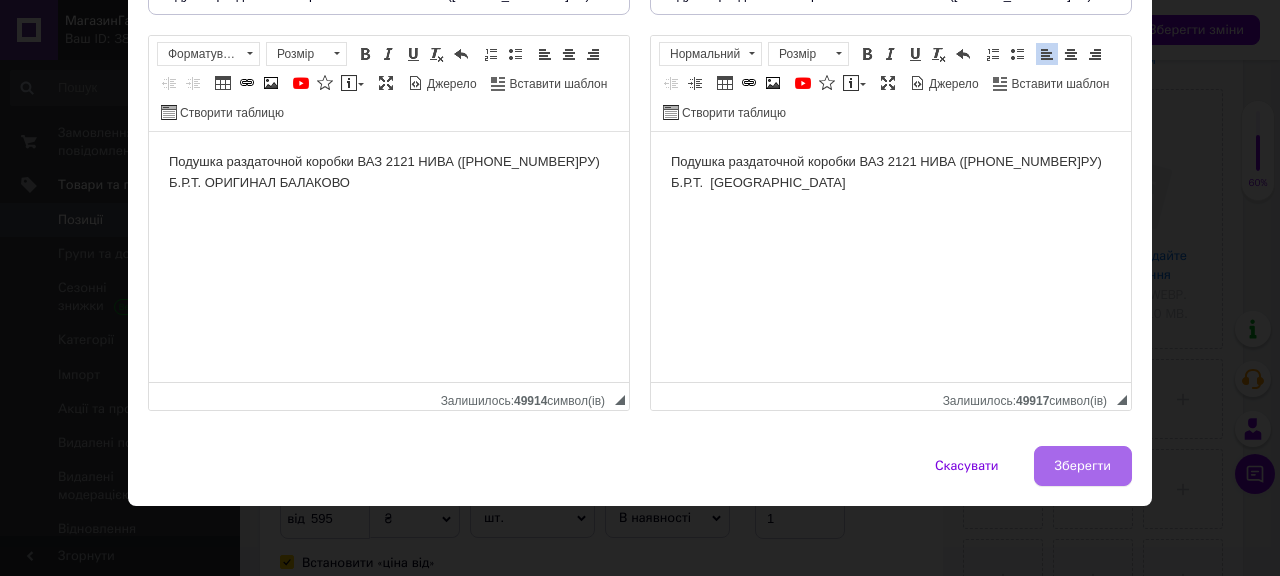 click on "Зберегти" at bounding box center (1083, 466) 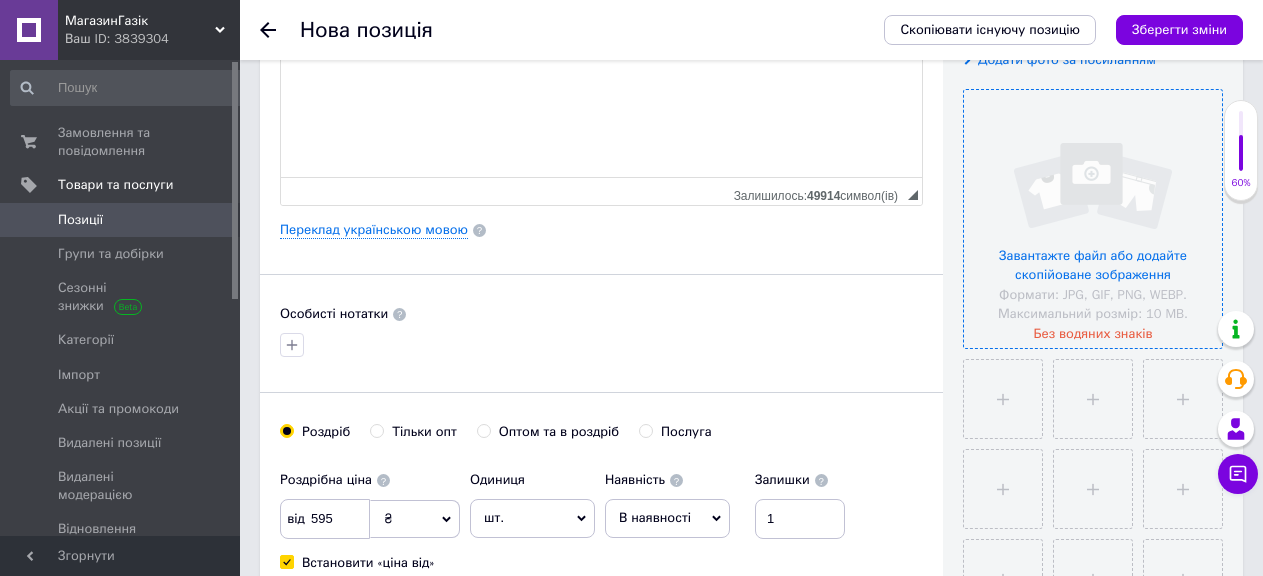 click at bounding box center (1093, 219) 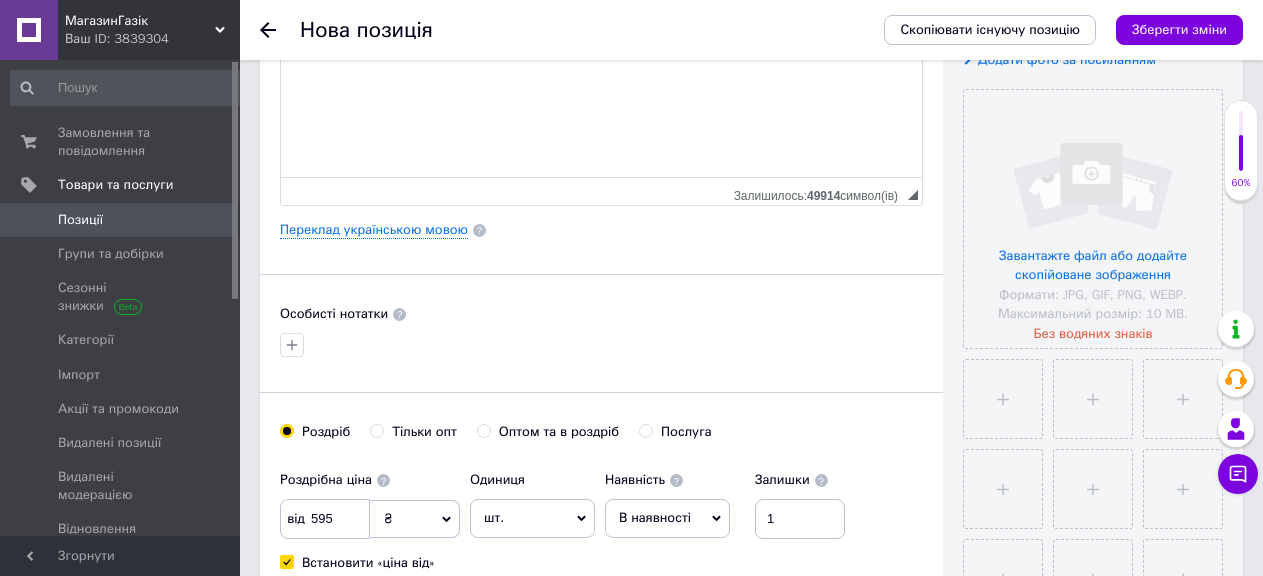 click on "Подушка раздаточной коробки ВАЗ 2121 НИВА (2121-1801010-02РУ) Б.Р.Т. ОРИГИНАЛ БАЛАКОВО" at bounding box center (601, 52) 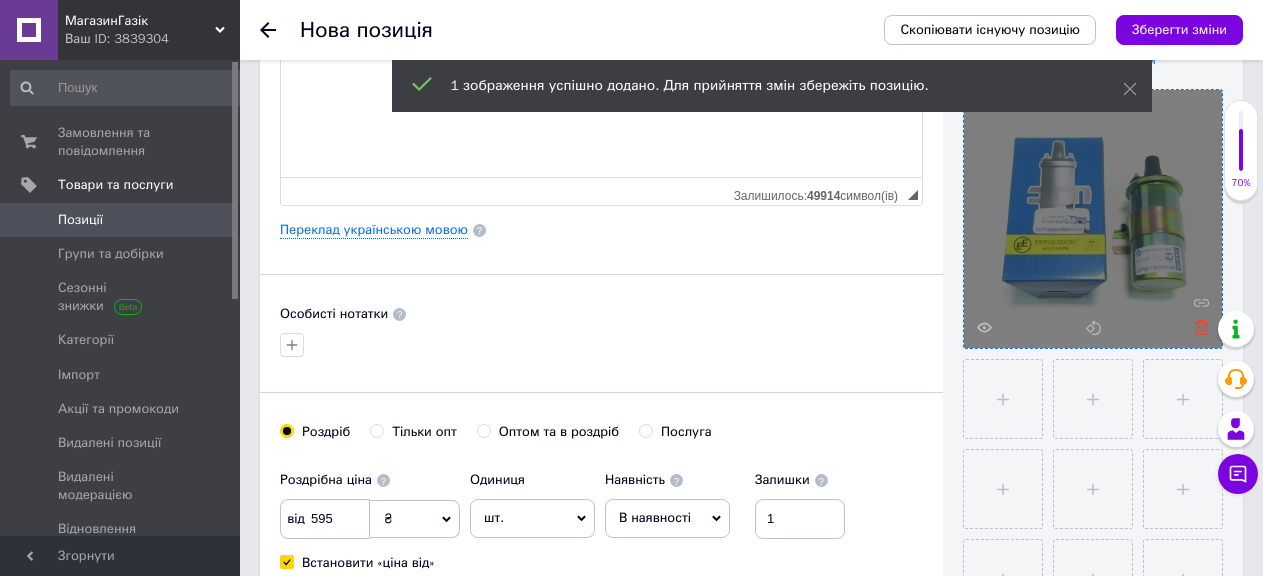 click 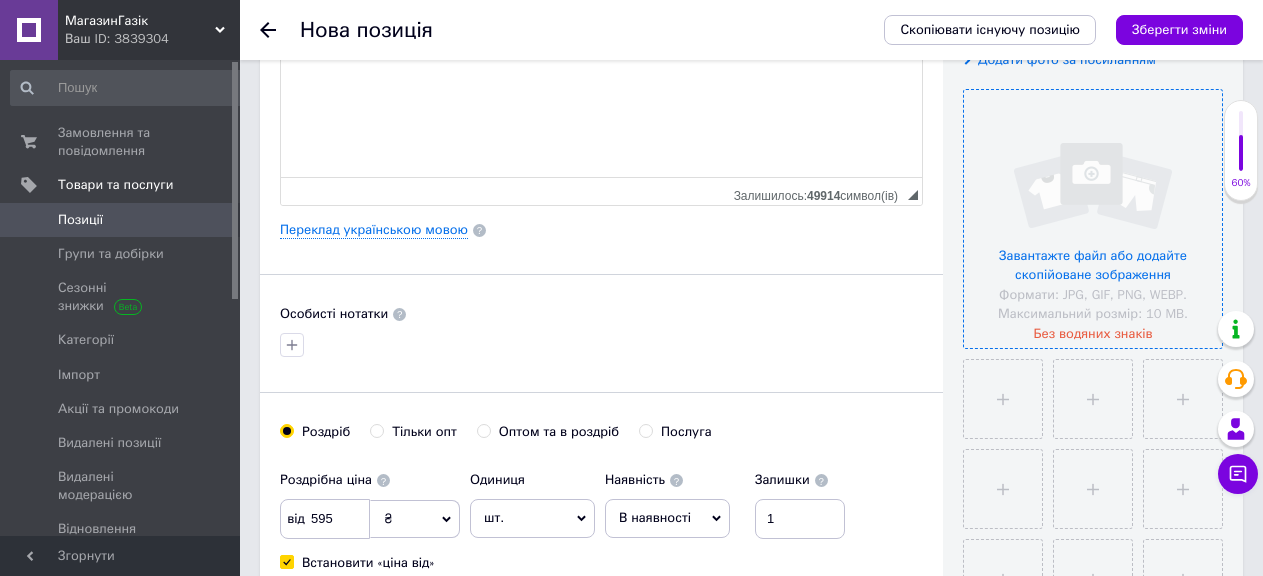 click at bounding box center (1093, 219) 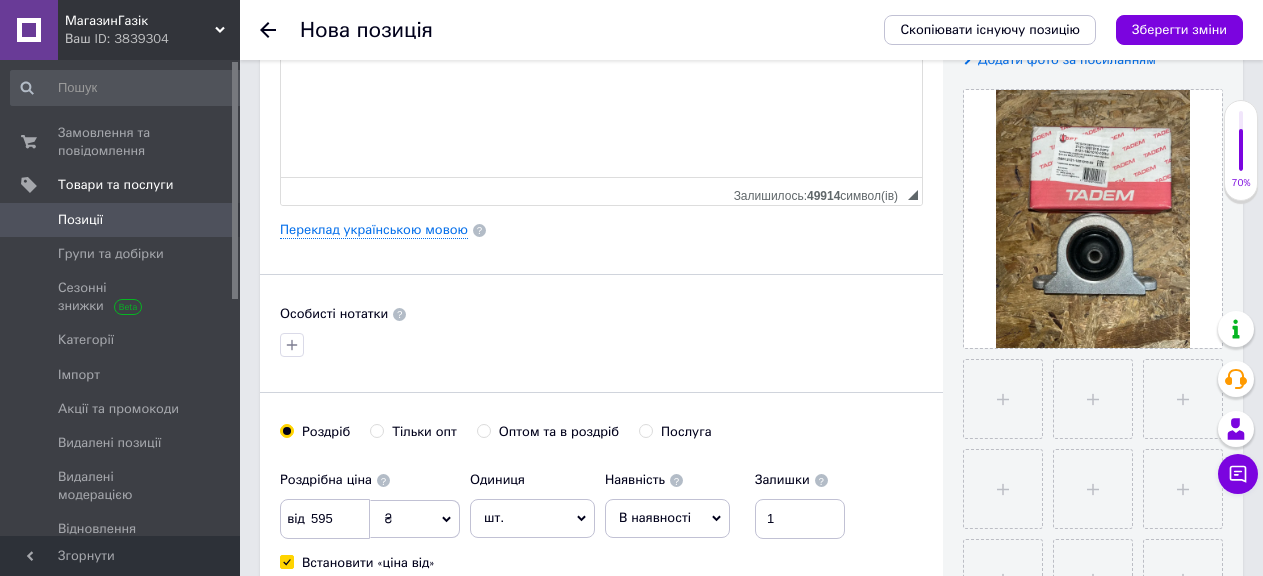 scroll, scrollTop: 102, scrollLeft: 0, axis: vertical 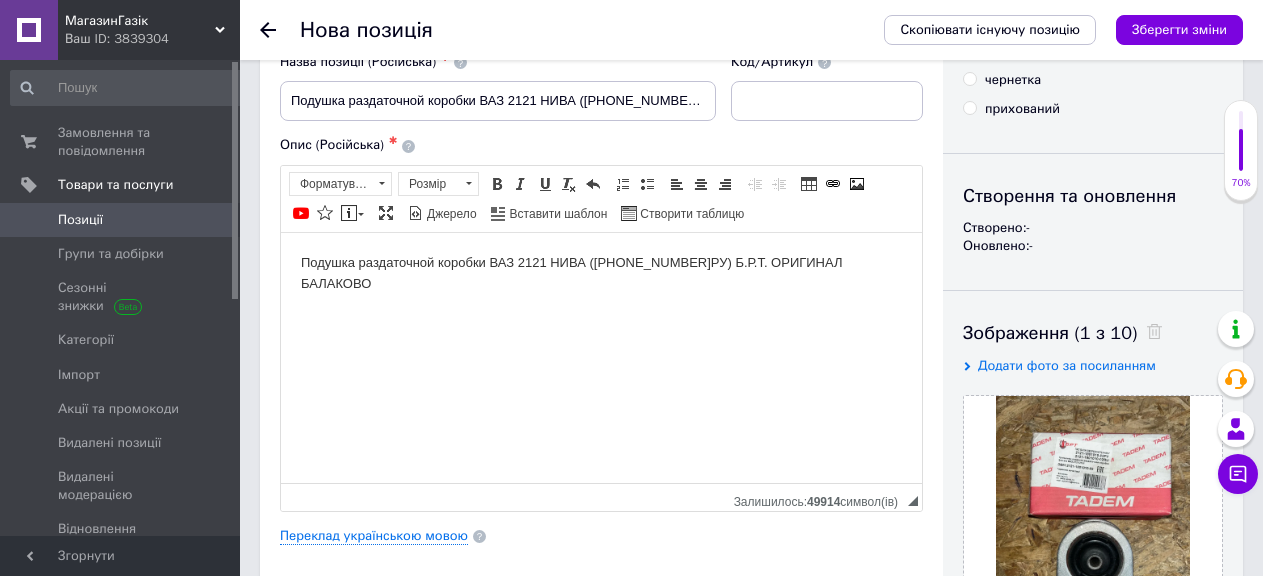 drag, startPoint x: 363, startPoint y: 285, endPoint x: 295, endPoint y: 265, distance: 70.88018 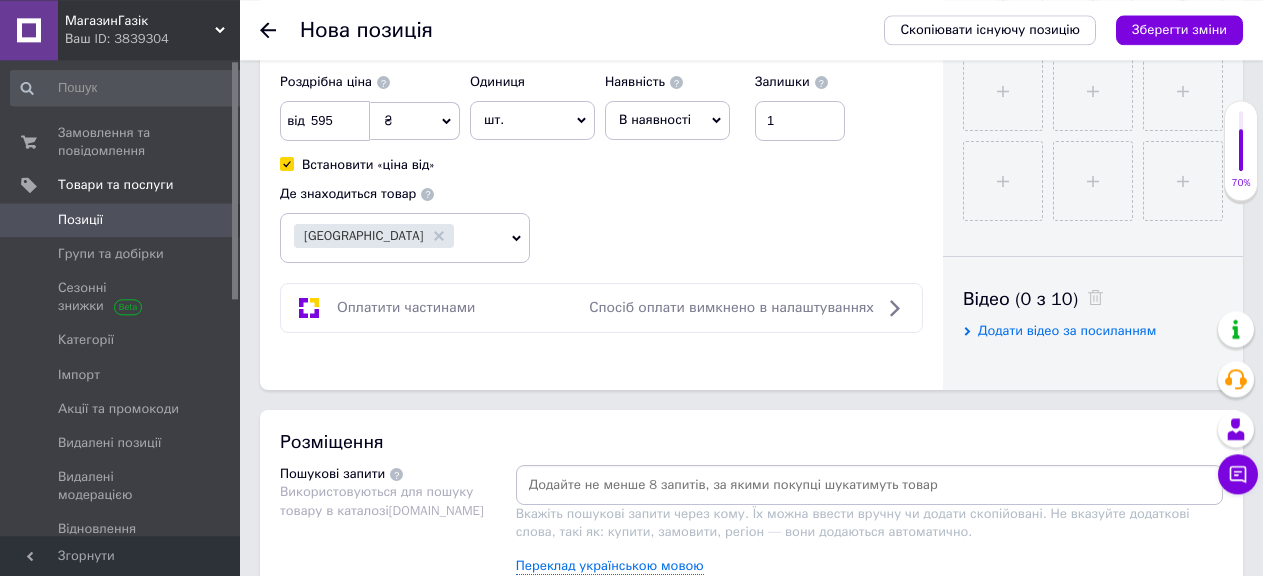 scroll, scrollTop: 816, scrollLeft: 0, axis: vertical 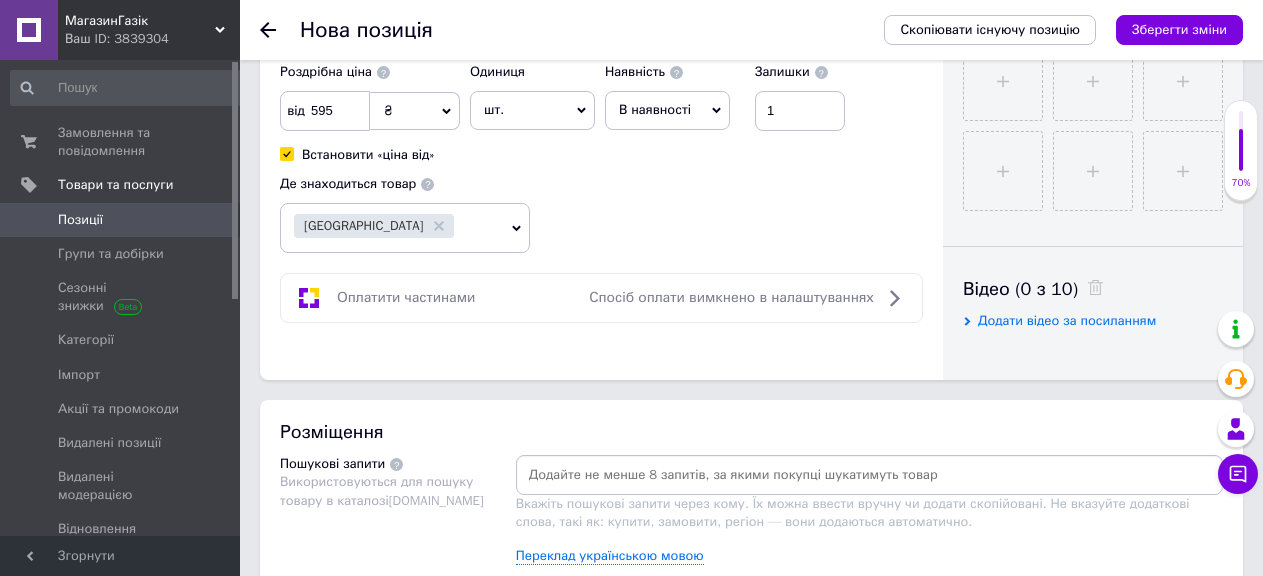 click at bounding box center [869, 475] 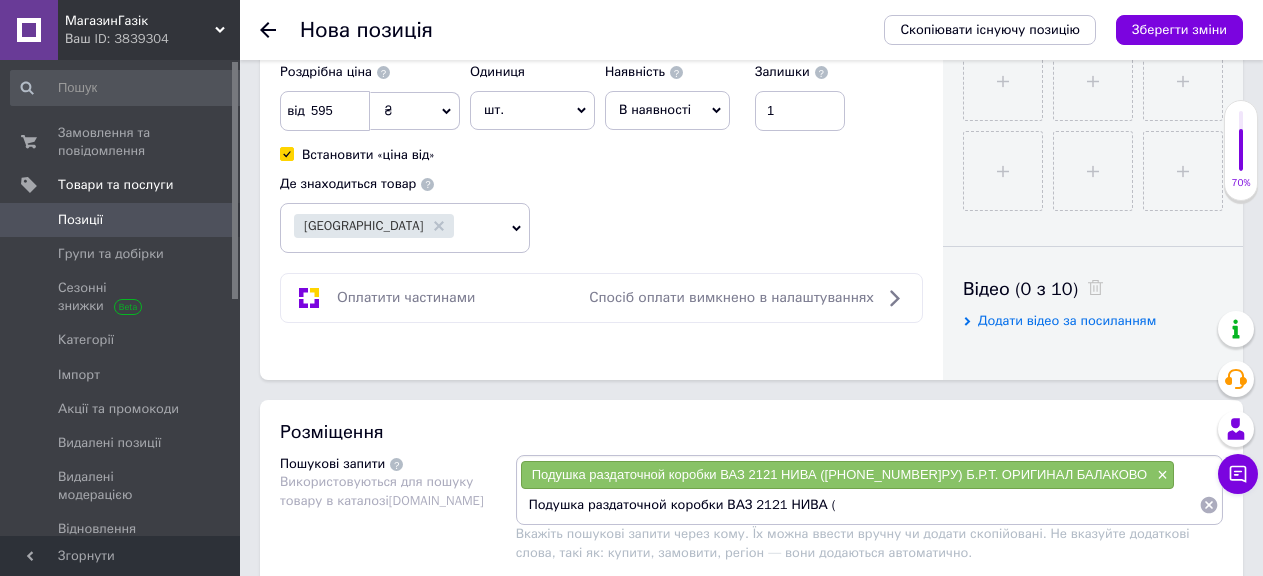 type on "Подушка раздаточной коробки ВАЗ 2121 НИВА" 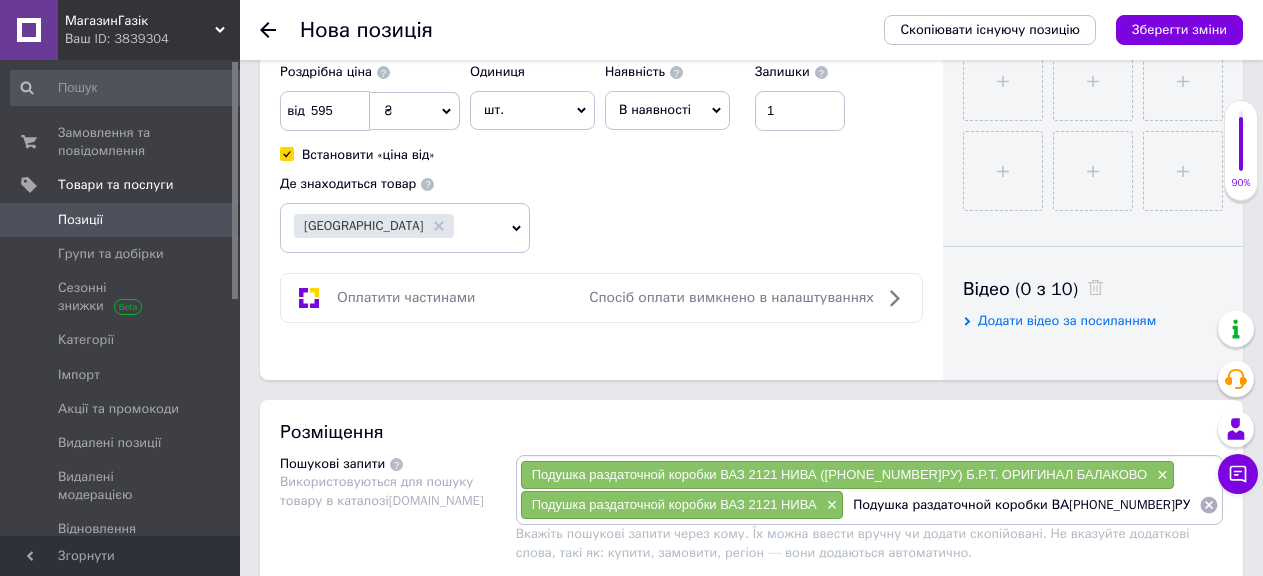 scroll, scrollTop: 0, scrollLeft: 0, axis: both 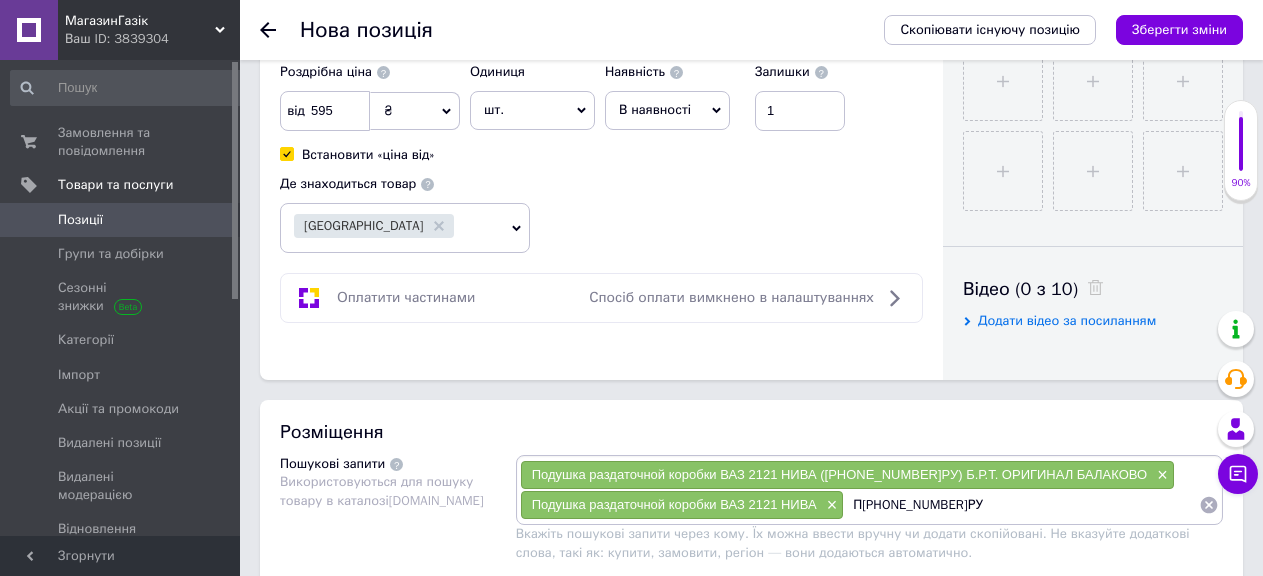 type on "2121-1801010-02РУ" 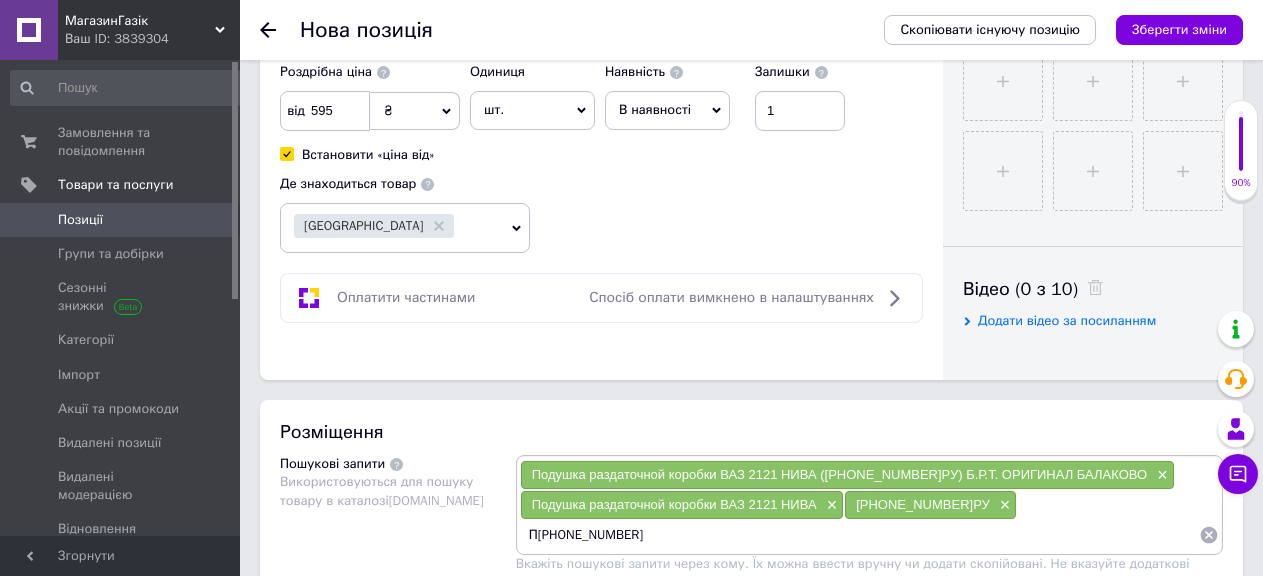 type on "2121-1801010-02" 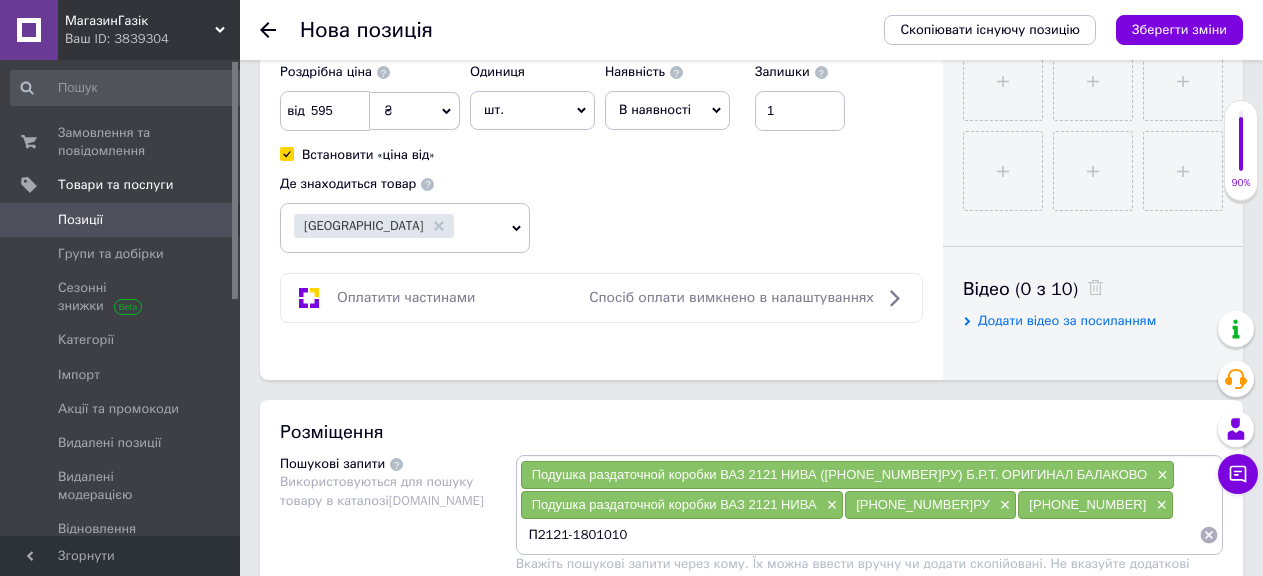 type on "2121-1801010" 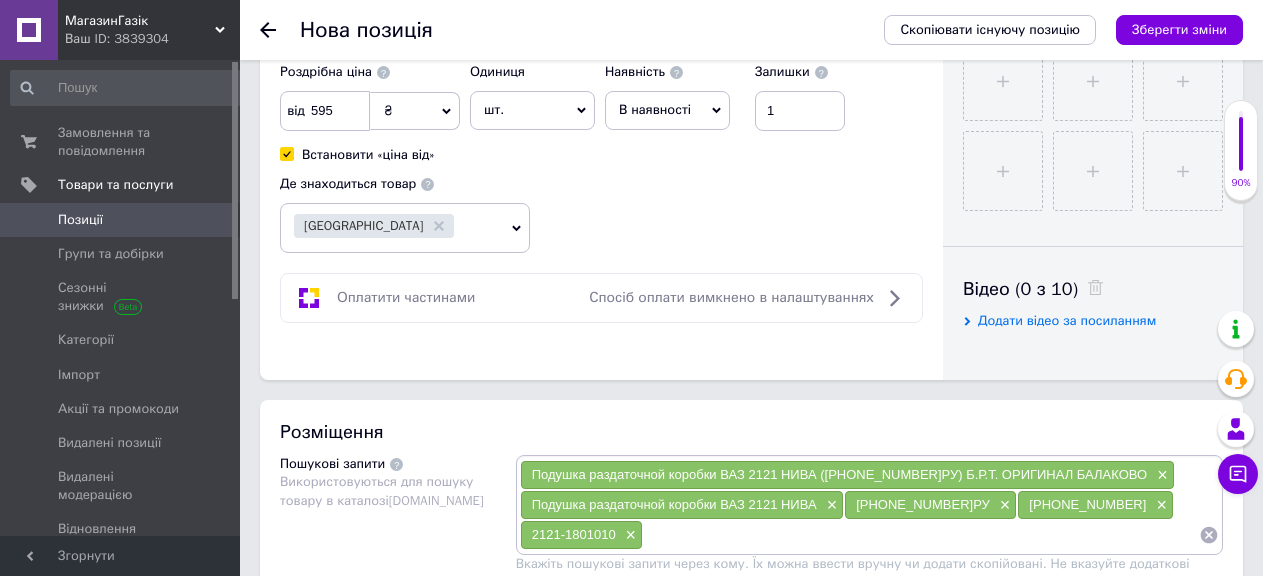 paste on "Кронштейн подвески раздавливающей коробки (вир-во БРТ) 2121-1801010" 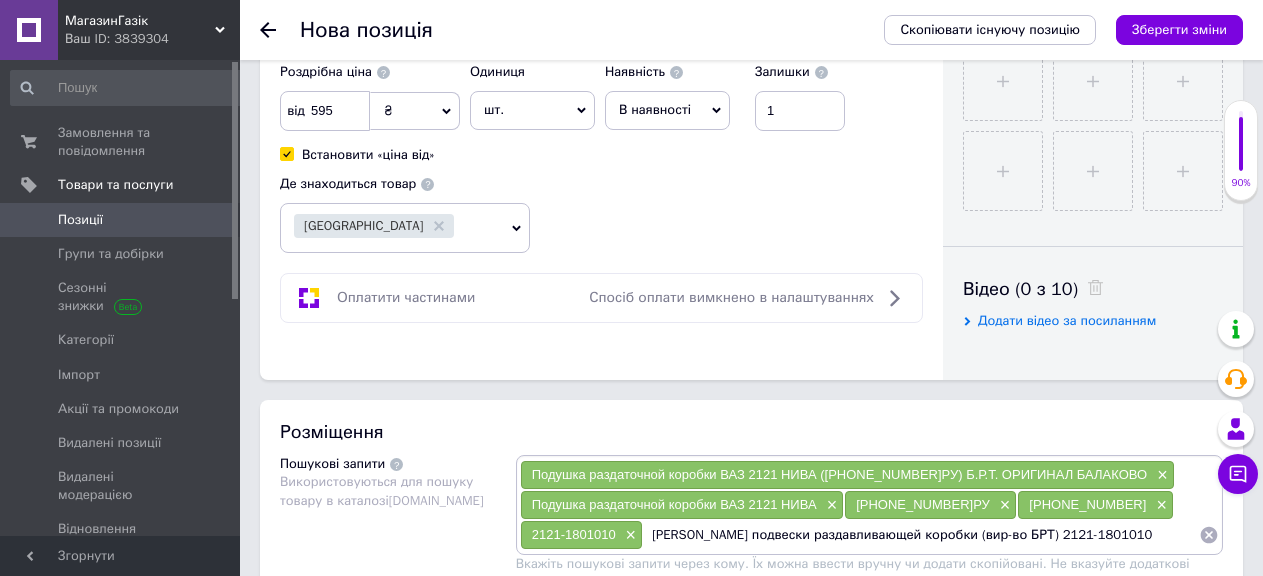 click on "Кронштейн подвески раздавливающей коробки (вир-во БРТ) 2121-1801010" at bounding box center [921, 535] 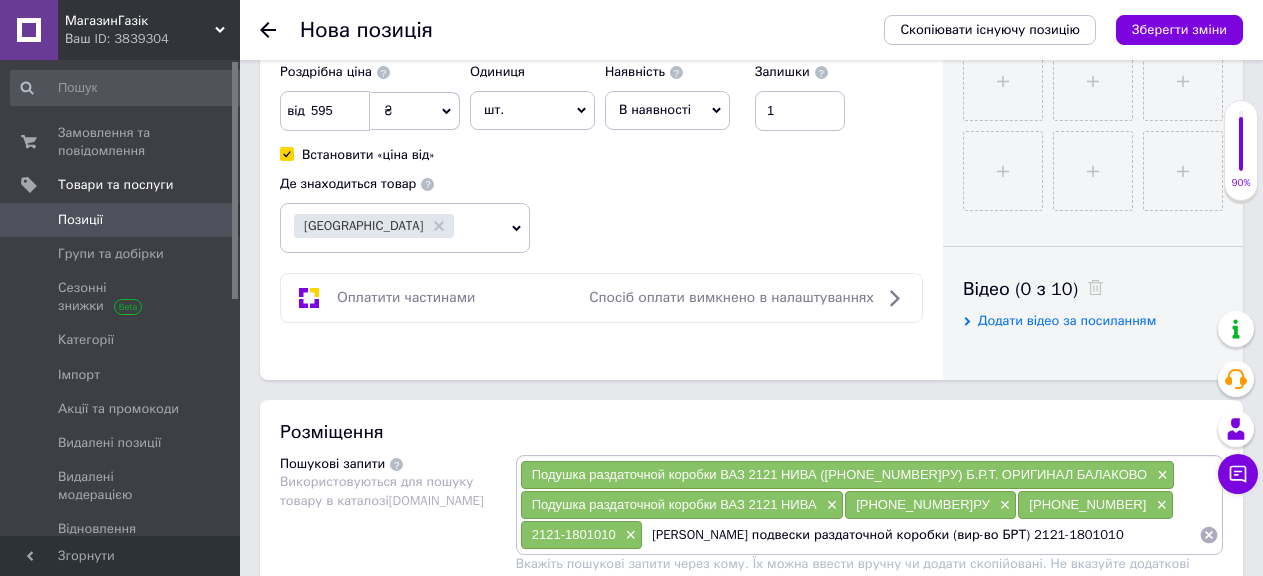 click on "Кронштейн подвески раздаточной коробки (вир-во БРТ) 2121-1801010" at bounding box center [921, 535] 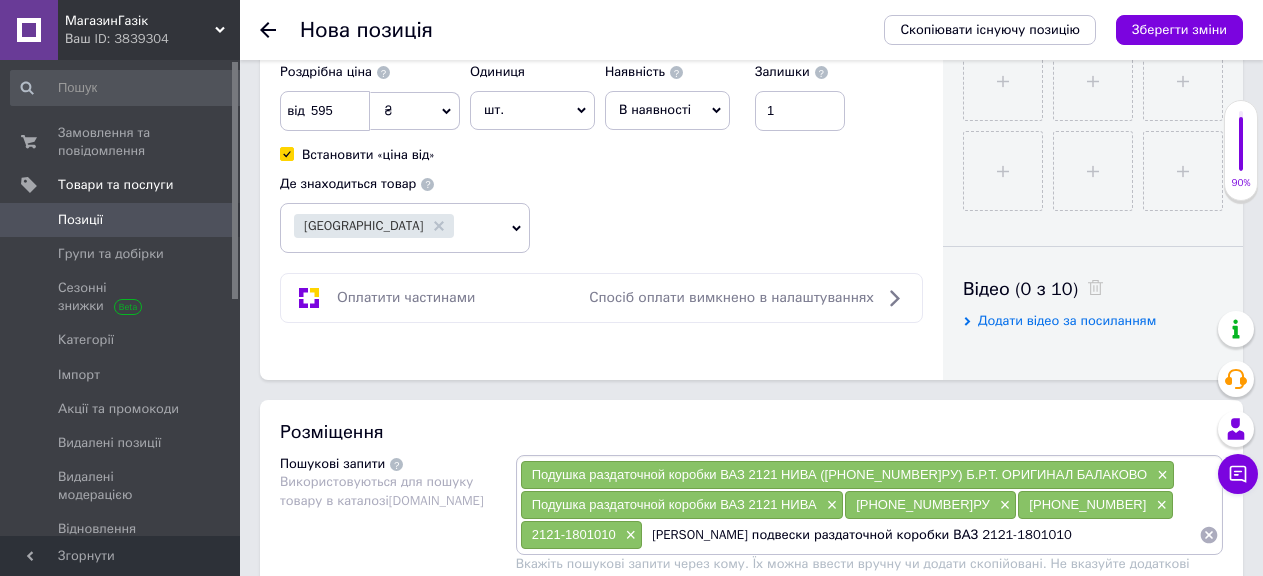 click on "Кронштейн подвески раздаточной коробки ВАЗ 2121-1801010" at bounding box center [921, 535] 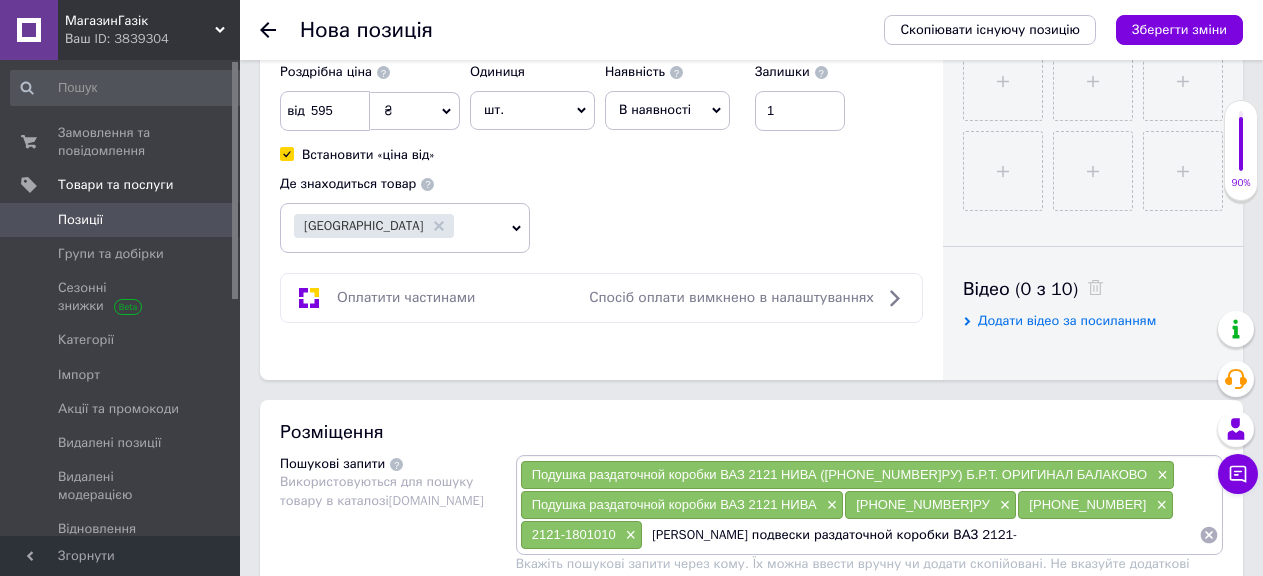 type on "Кронштейн подвески раздаточной коробки ВАЗ 2121" 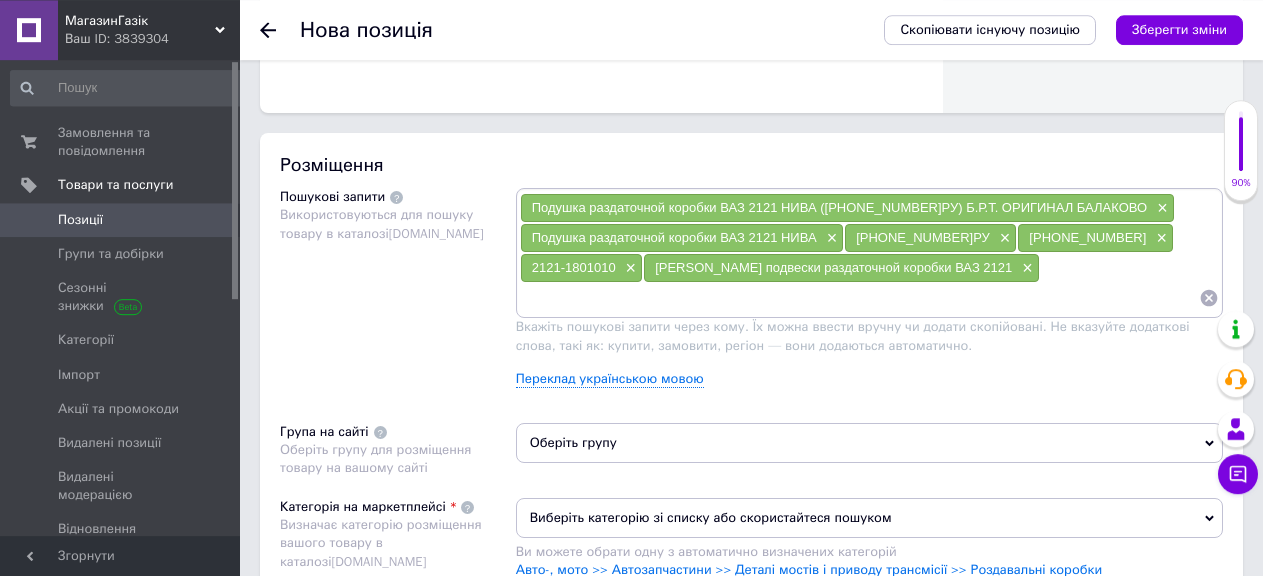 scroll, scrollTop: 1122, scrollLeft: 0, axis: vertical 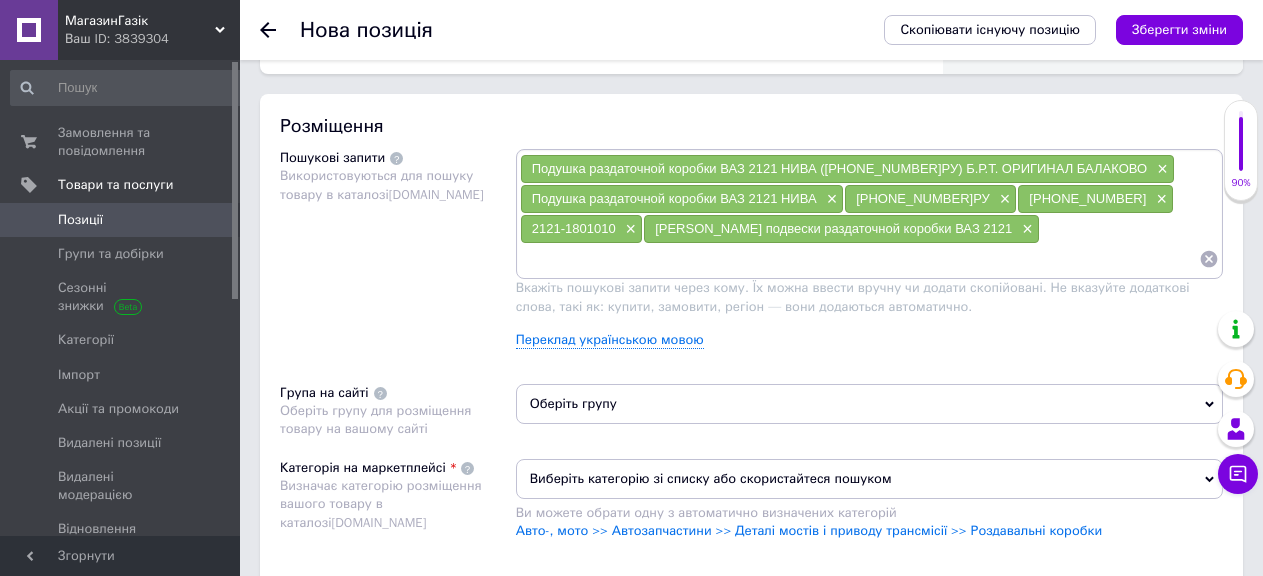 click on "Подушка раздаточной коробки ВАЗ 2121 НИВА (2121-1801010-02РУ) Б.Р.Т. ОРИГИНАЛ БАЛАКОВО × Подушка раздаточной коробки ВАЗ 2121 НИВА × 2121-1801010-02РУ × 2121-1801010-02 × 2121-1801010 × Кронштейн подвески раздаточной коробки ВАЗ 2121 ×" at bounding box center (869, 214) 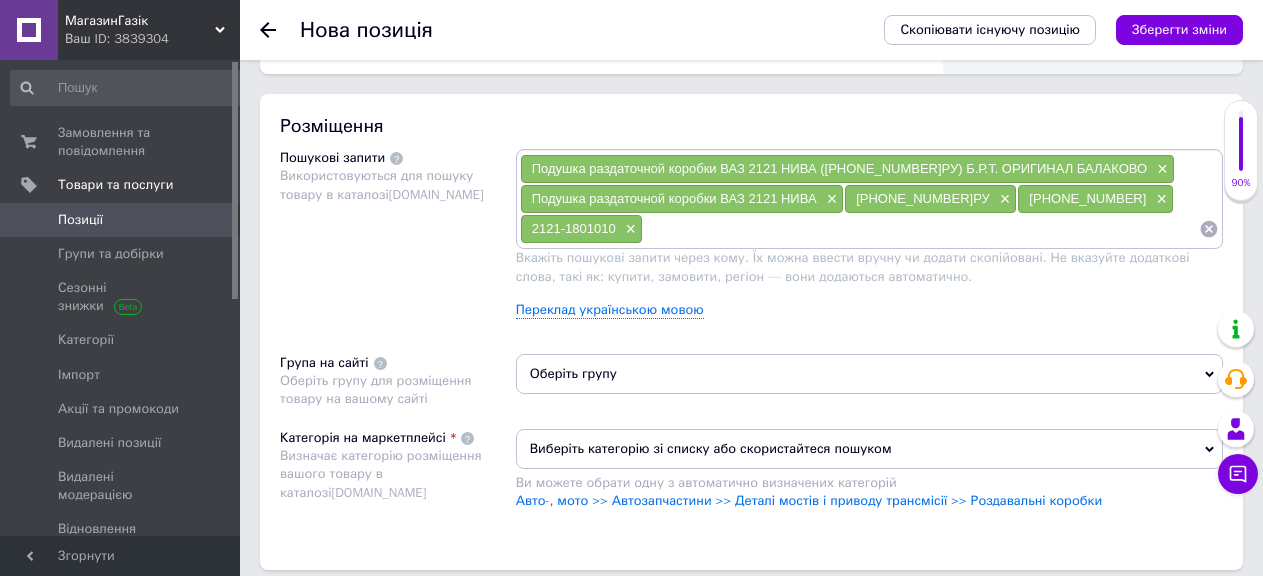 type on "Кронштейн подвески раздаточной коробки ВАЗ 2121" 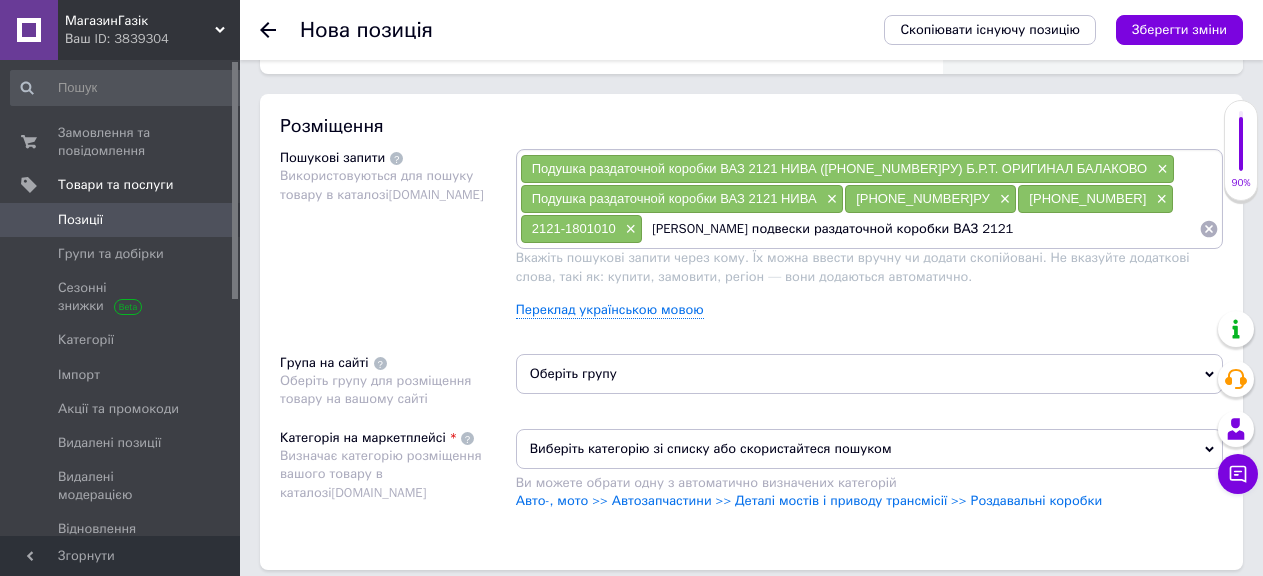 drag, startPoint x: 896, startPoint y: 231, endPoint x: 630, endPoint y: 234, distance: 266.0169 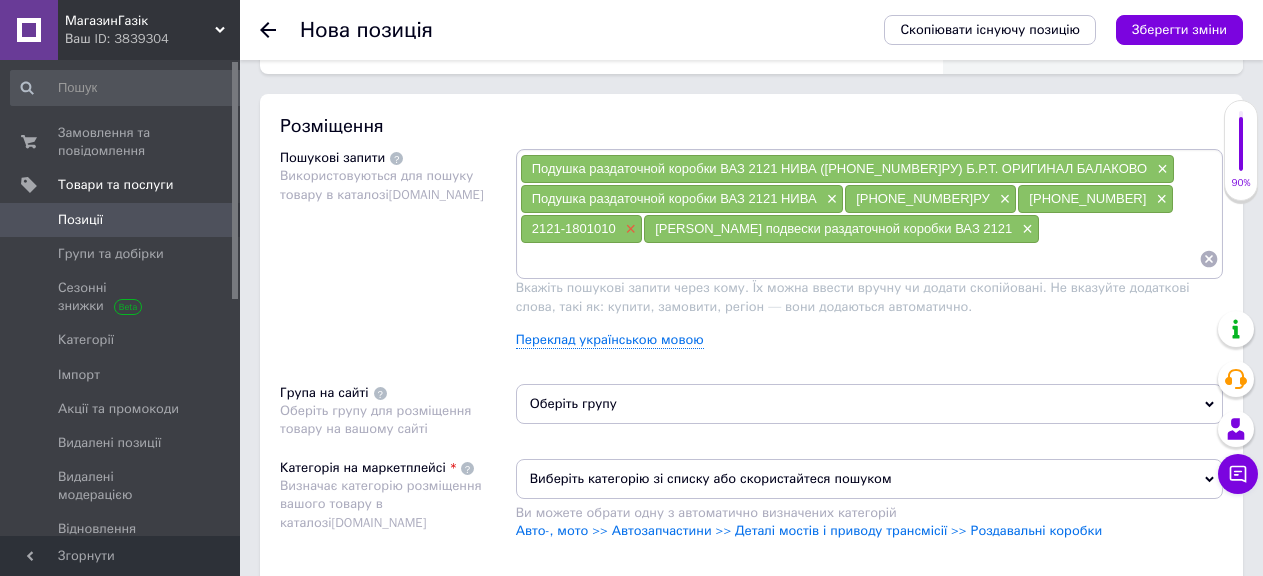 paste on "Кронштейн подвески раздаточной коробки ВАЗ 2121" 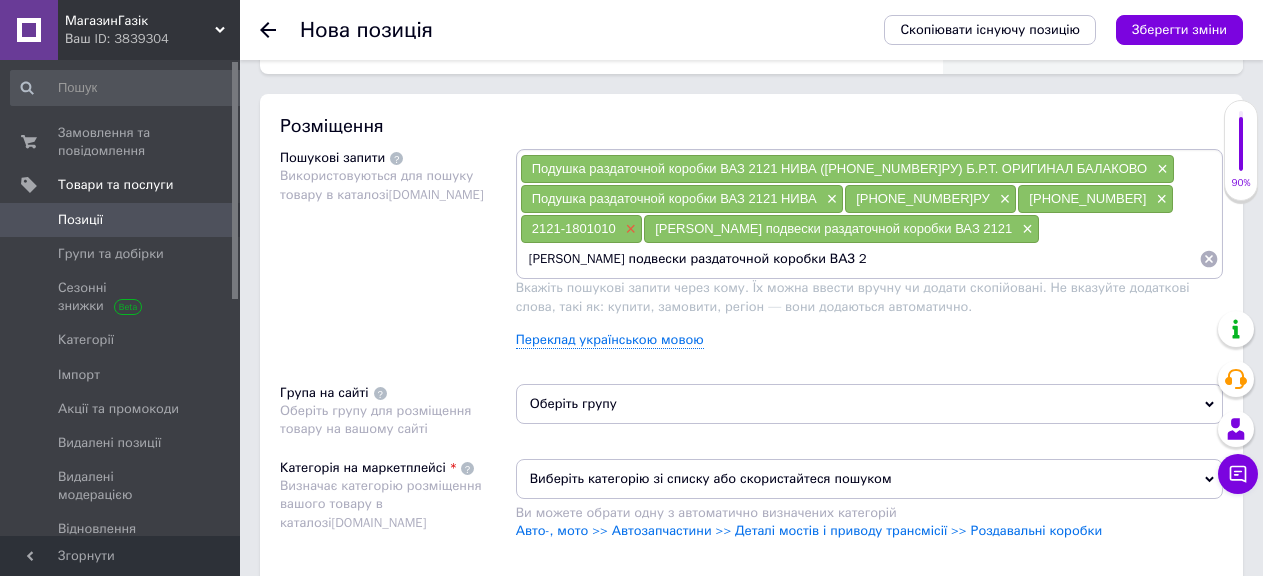 type on "Кронштейн подвески раздаточной коробки ВАЗ" 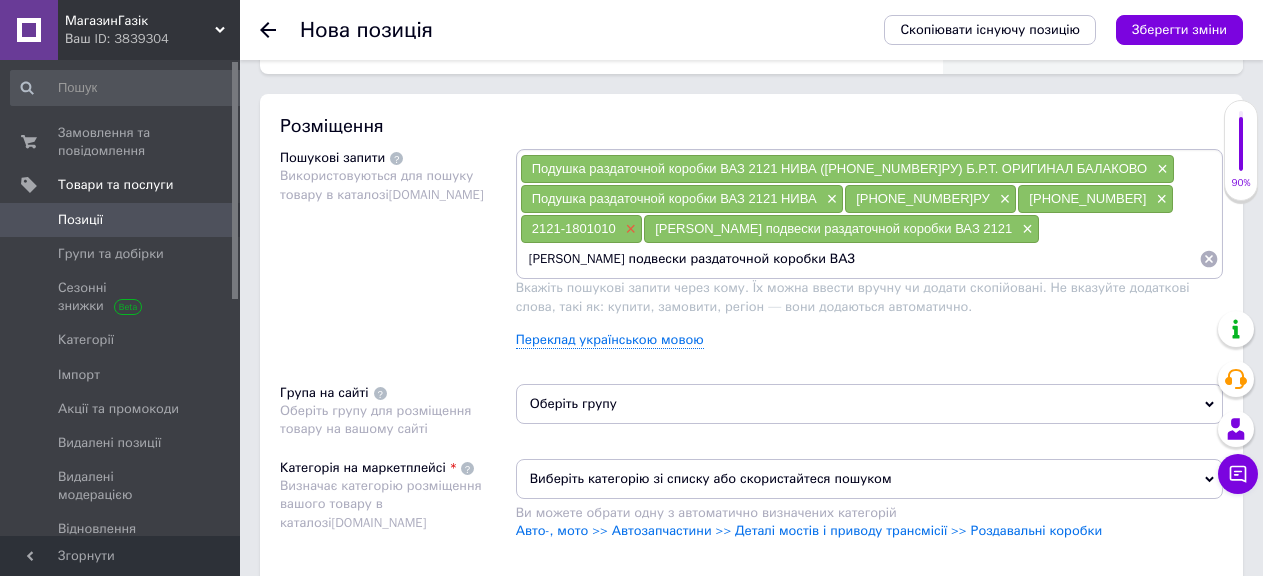 type 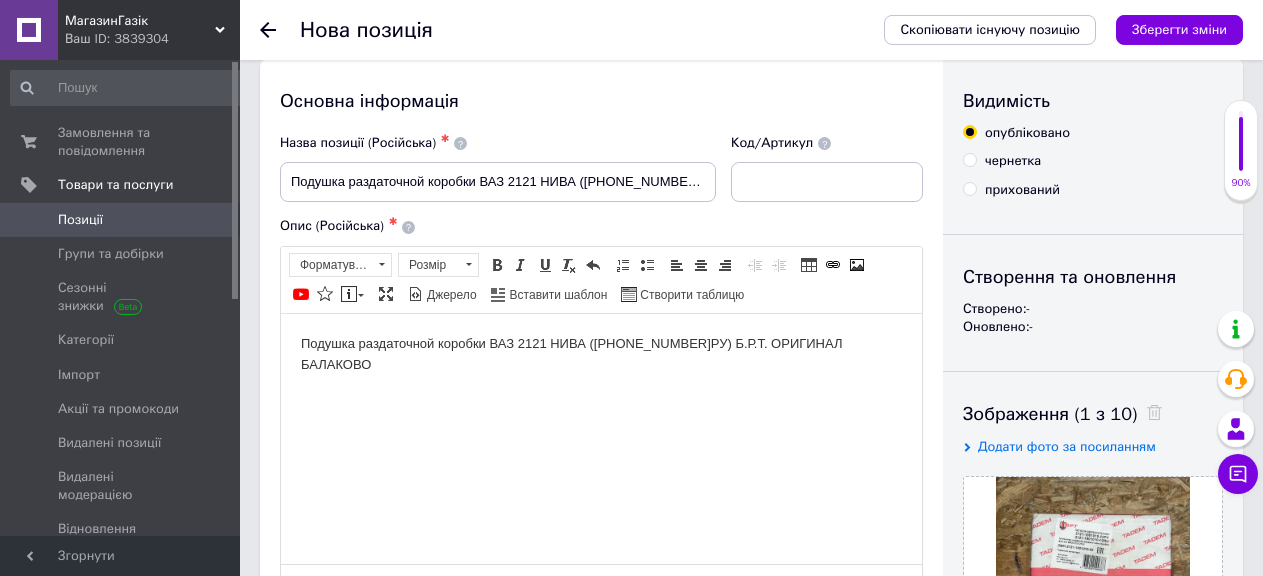 scroll, scrollTop: 0, scrollLeft: 0, axis: both 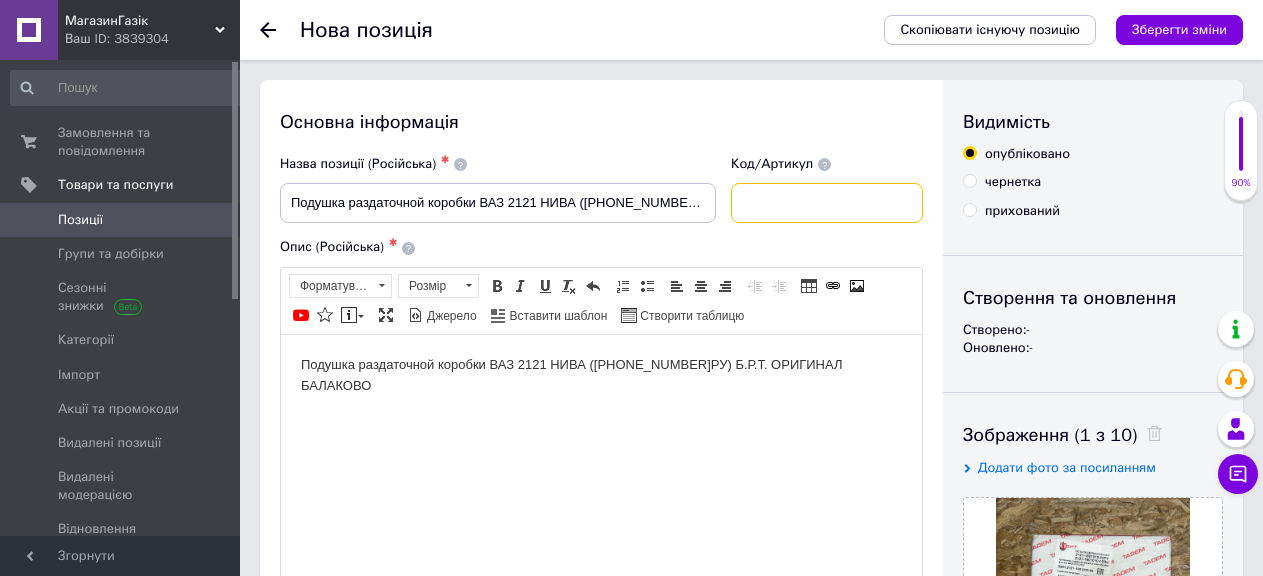 click at bounding box center [827, 203] 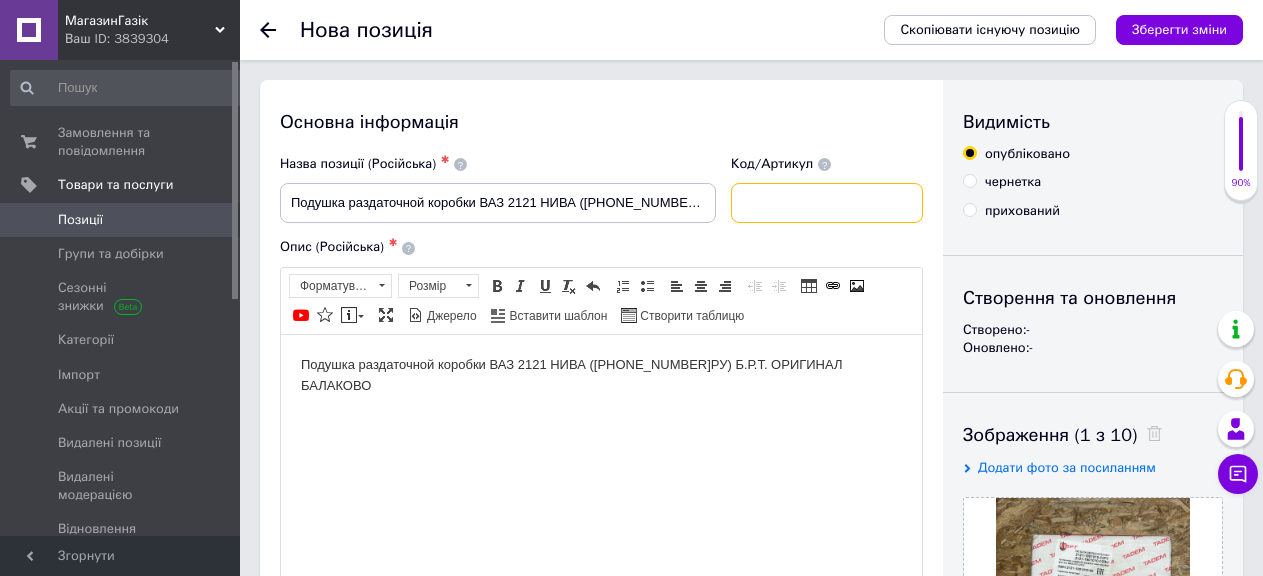 paste on "14335" 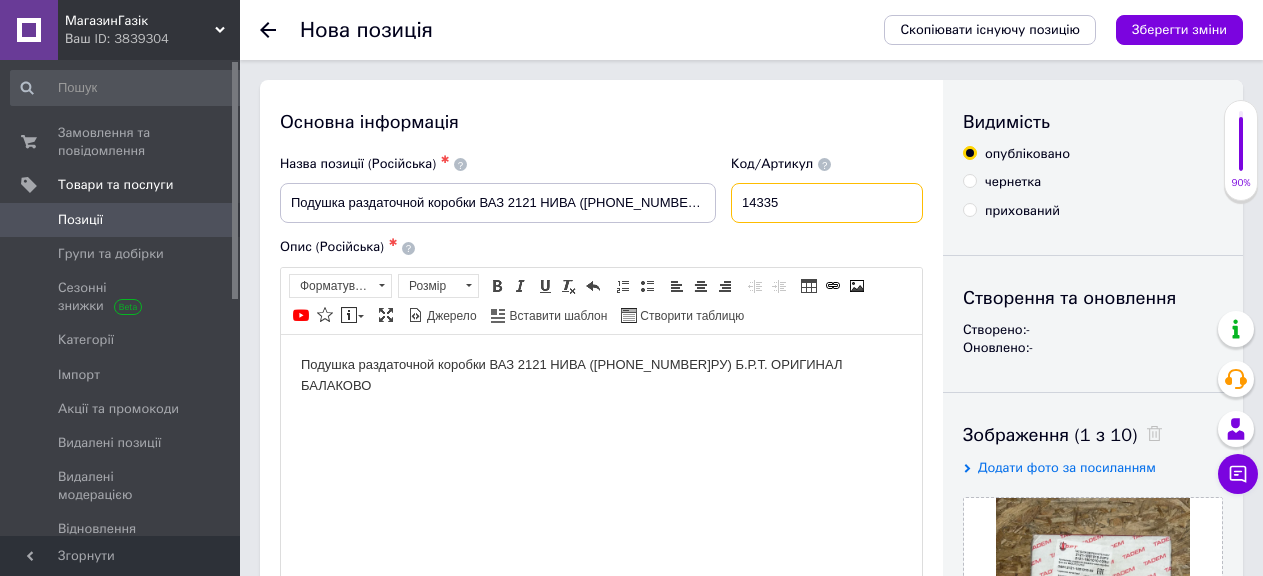 type on "14335" 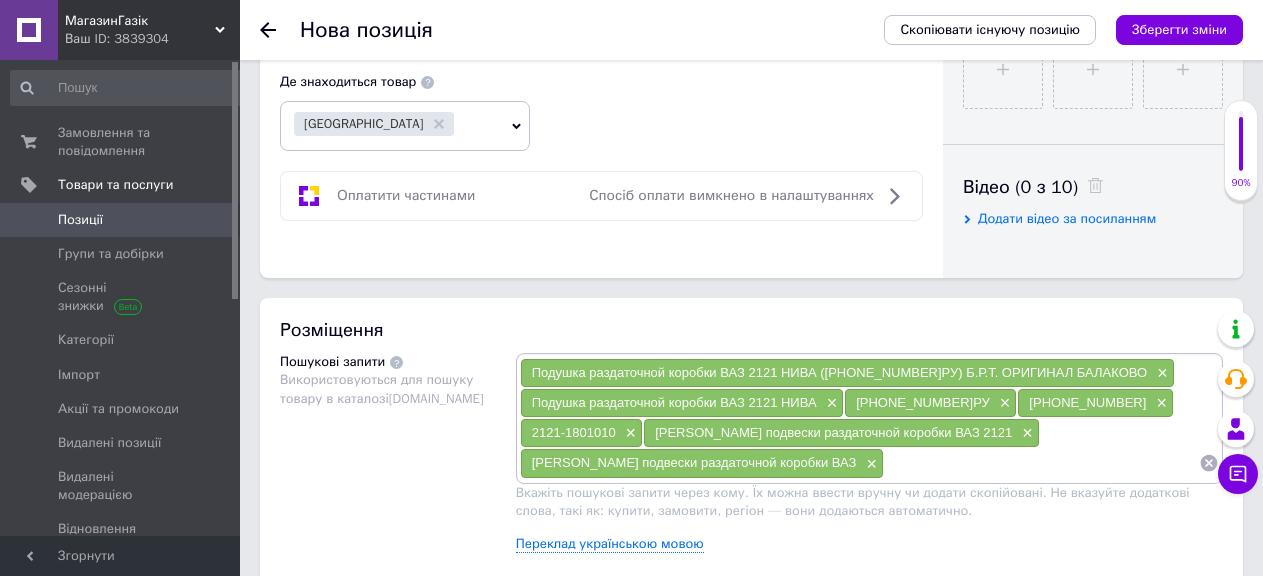 scroll, scrollTop: 1122, scrollLeft: 0, axis: vertical 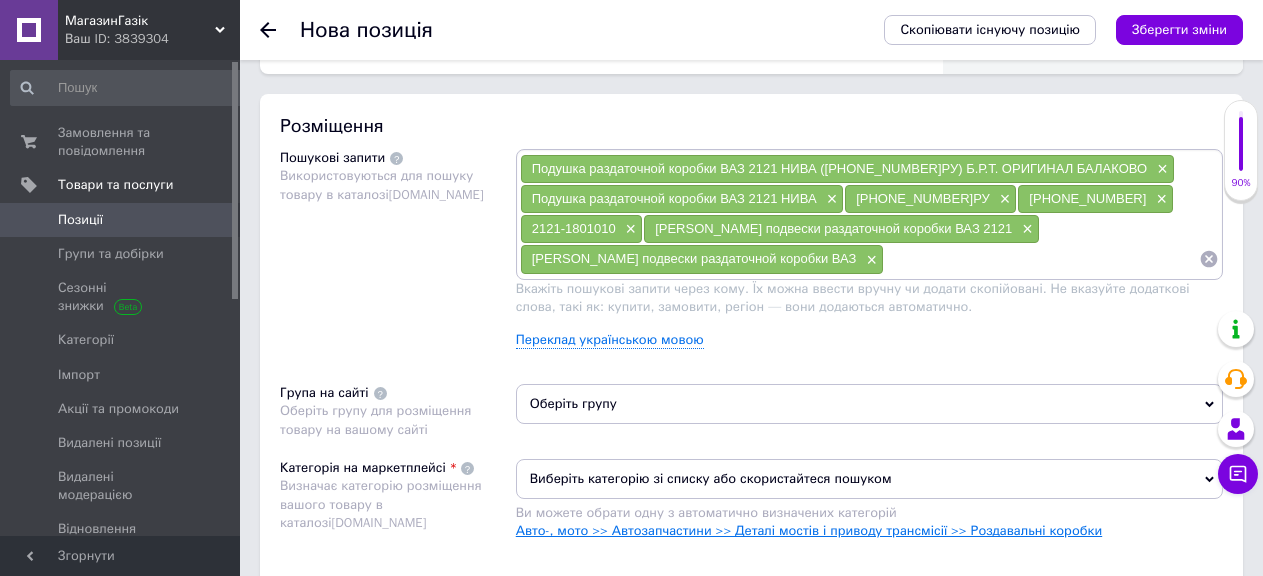 click on "Авто-, мото >> Автозапчастини >> Деталі мостів і приводу трансмісії >> Роздавальні коробки" at bounding box center [809, 530] 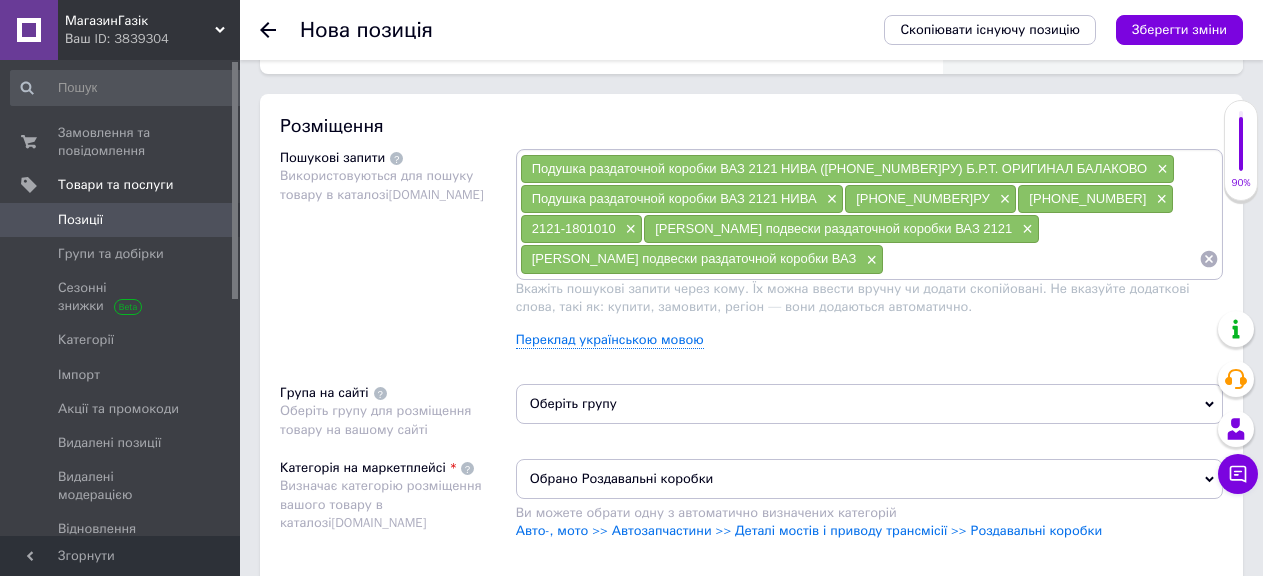 click 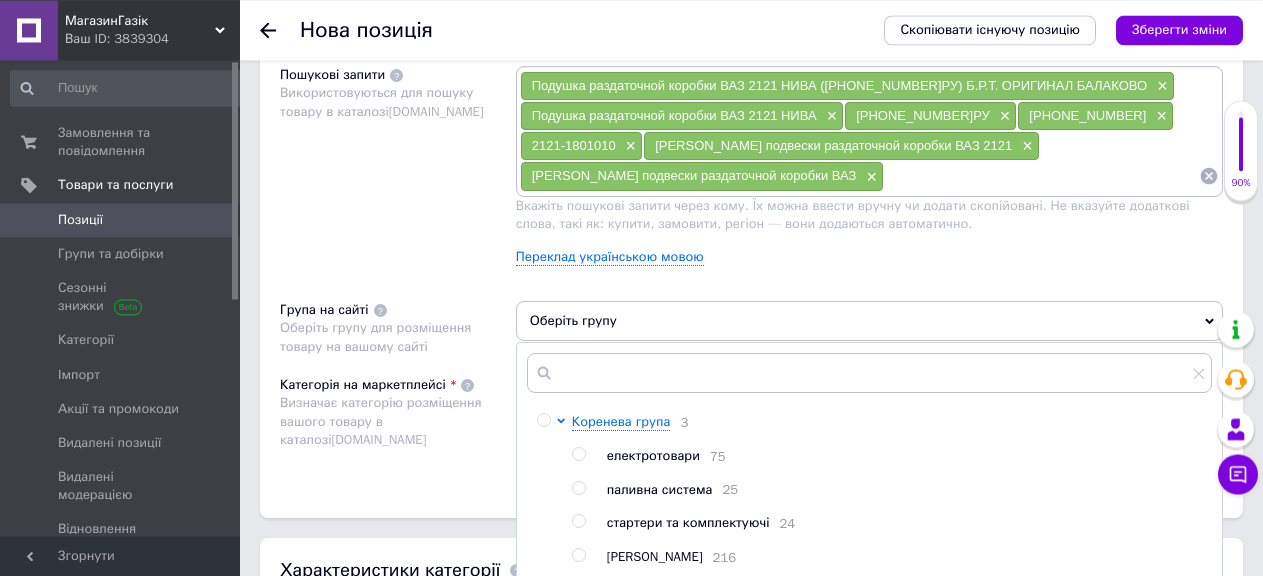 scroll, scrollTop: 1326, scrollLeft: 0, axis: vertical 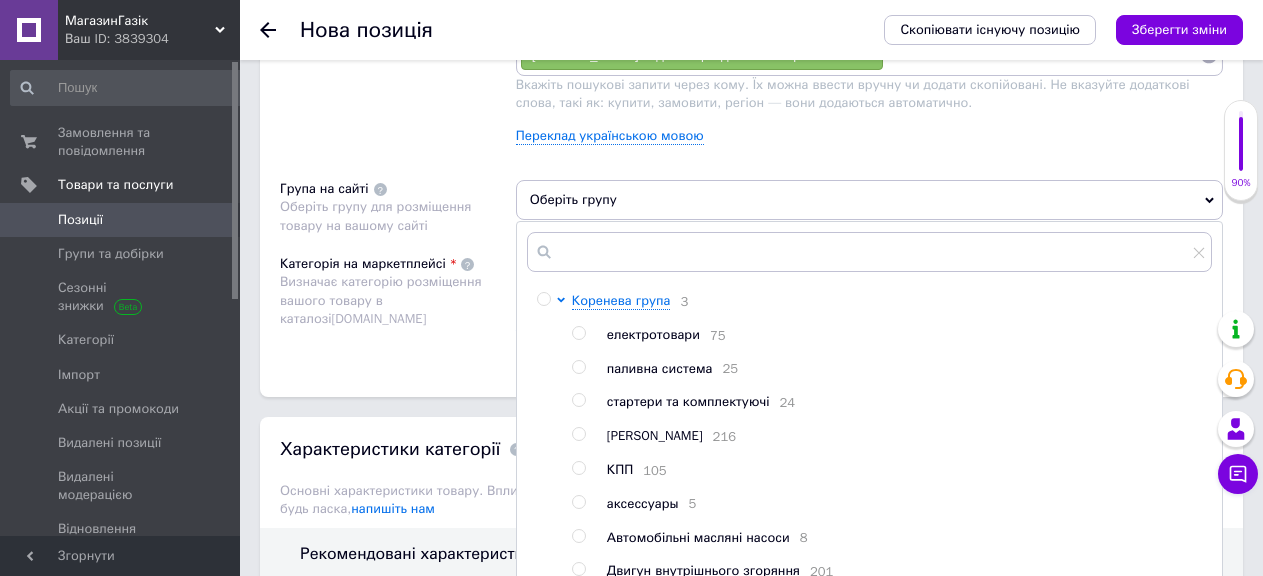 click at bounding box center [578, 468] 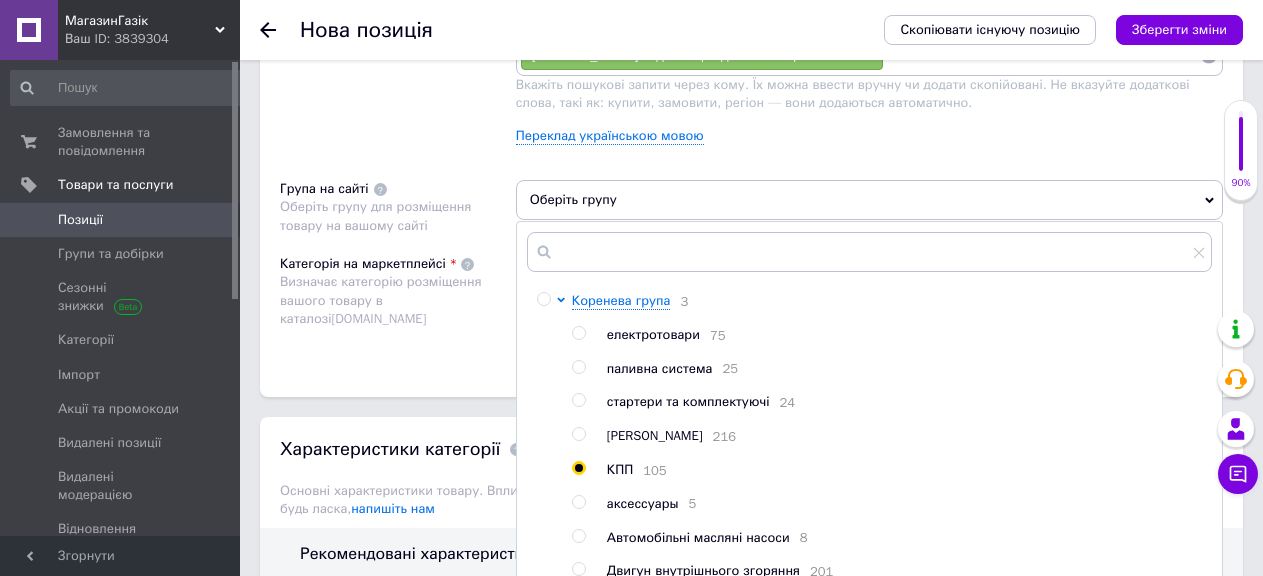 radio on "true" 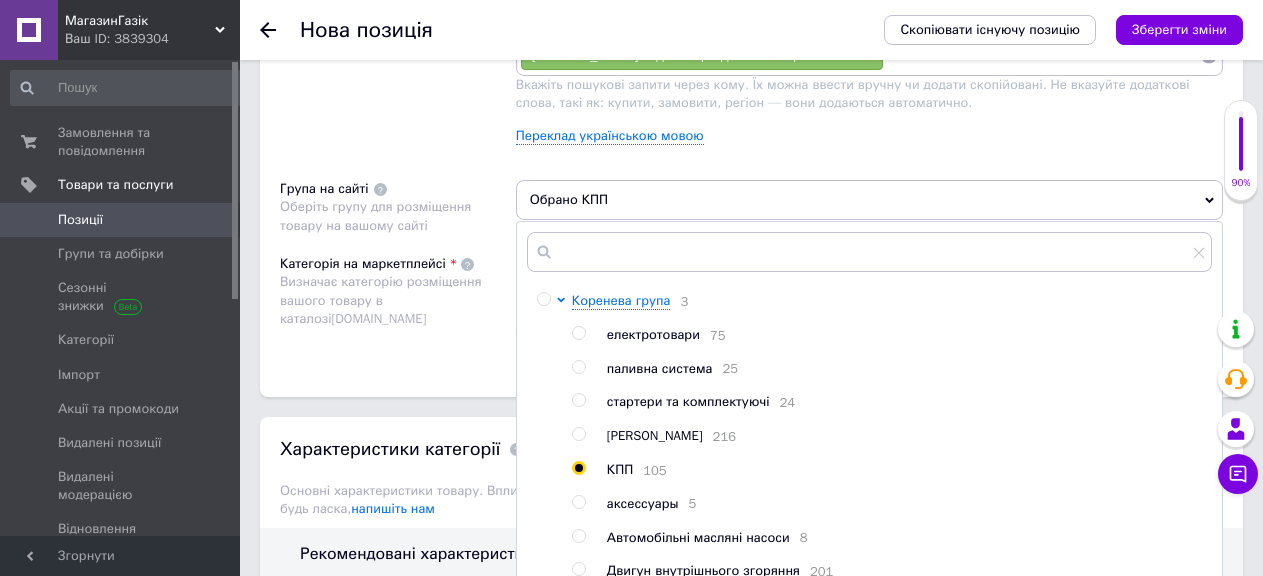 click on "Розміщення Пошукові запити Використовуються для пошуку товару в каталозі  Prom.ua Подушка раздаточной коробки ВАЗ 2121 НИВА (2121-1801010-02РУ) Б.Р.Т. ОРИГИНАЛ БАЛАКОВО × Подушка раздаточной коробки ВАЗ 2121 НИВА × 2121-1801010-02РУ × 2121-1801010-02 × 2121-1801010 × Кронштейн подвески раздаточной коробки ВАЗ 2121 × Кронштейн подвески раздаточной коробки ВАЗ × Вкажіть пошукові запити через кому. Їх можна ввести вручну чи додати скопійовані. Не вказуйте додаткові слова, такі як: купити, замовити, регіон — вони додаються автоматично. Переклад українською мовою Група на сайті Обрано КПП 3 75 25 24" at bounding box center [751, 143] 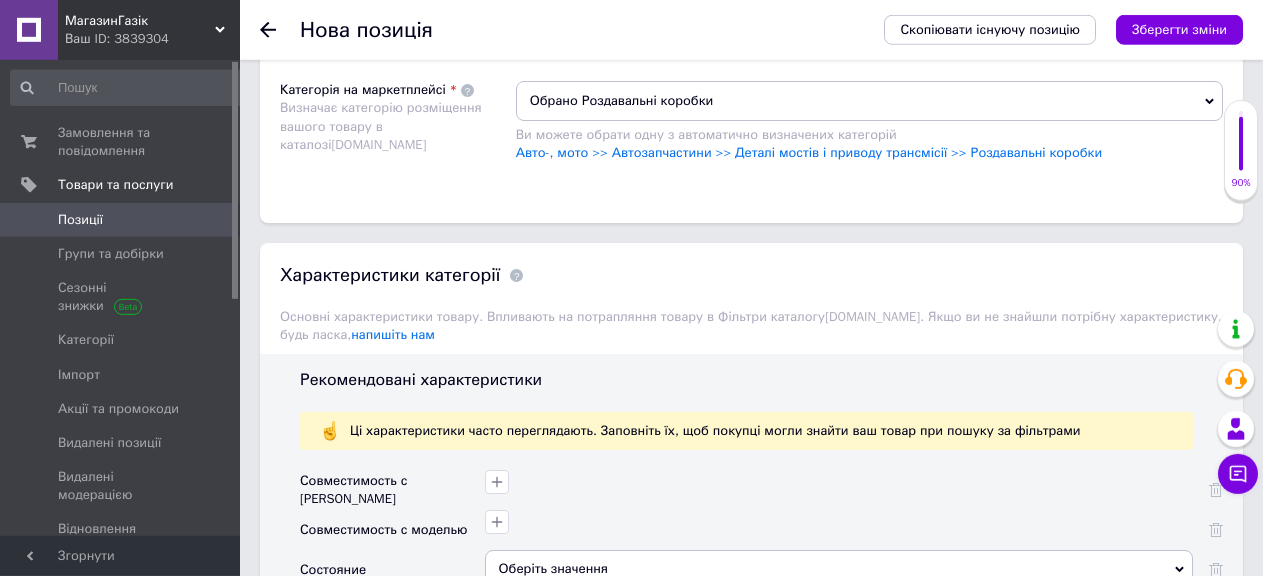 scroll, scrollTop: 1632, scrollLeft: 0, axis: vertical 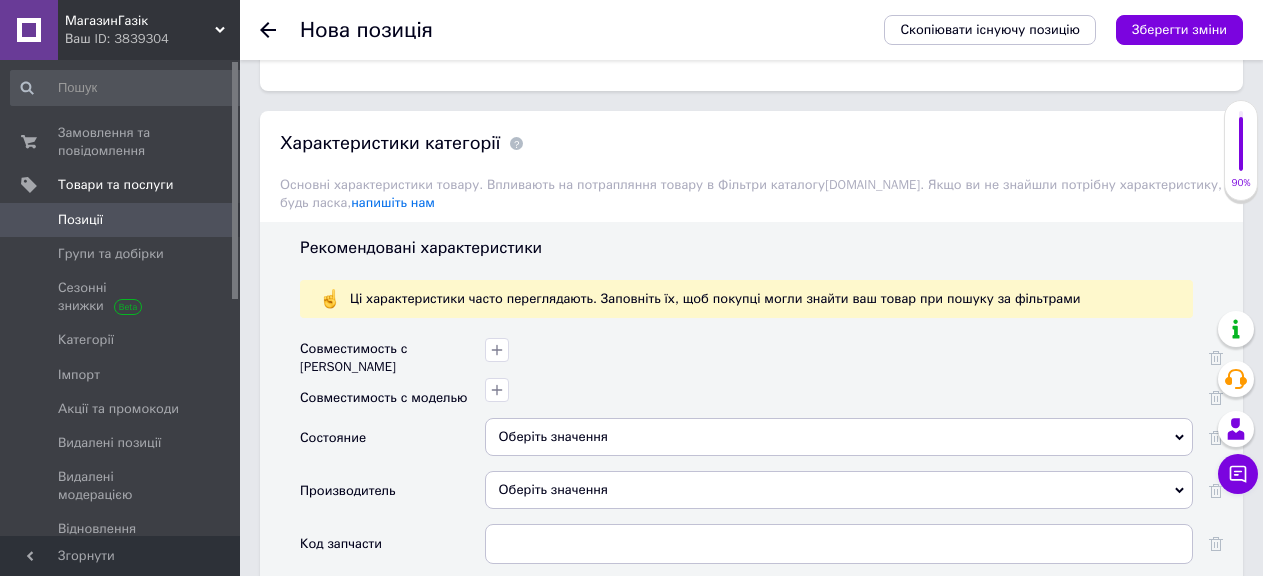 click 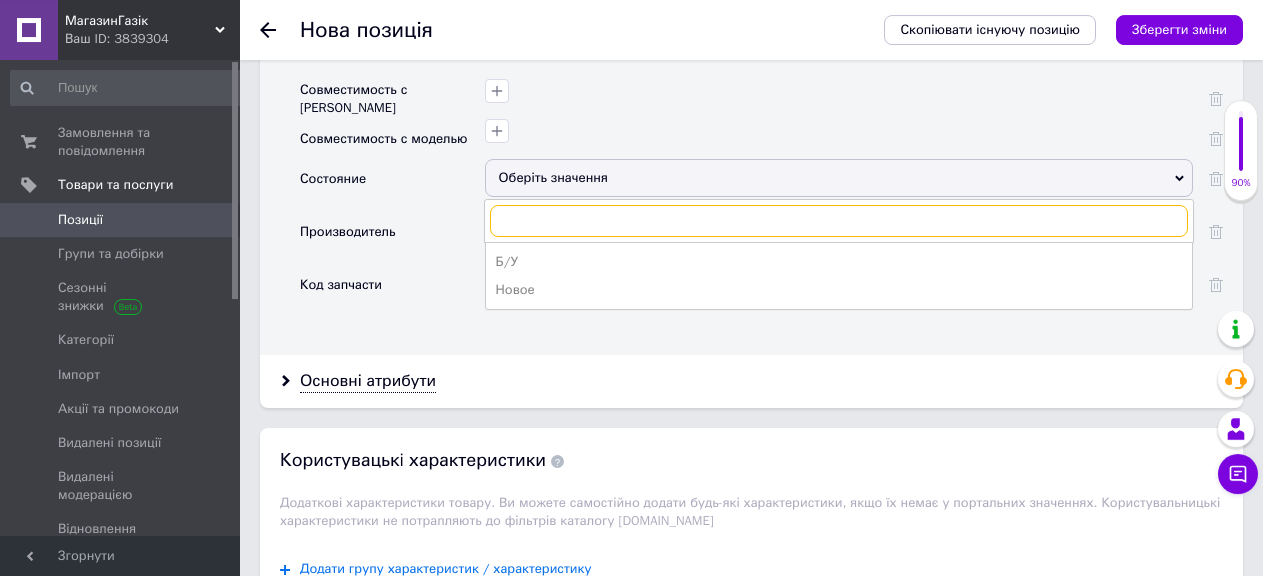 scroll, scrollTop: 1938, scrollLeft: 0, axis: vertical 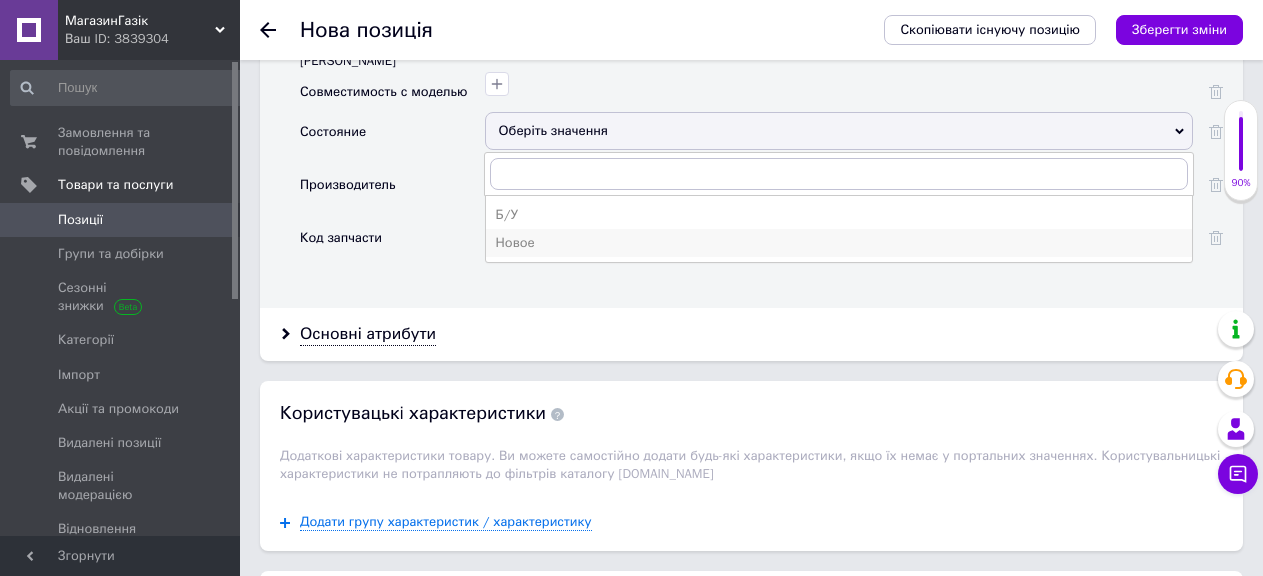 click on "Новое" at bounding box center (839, 243) 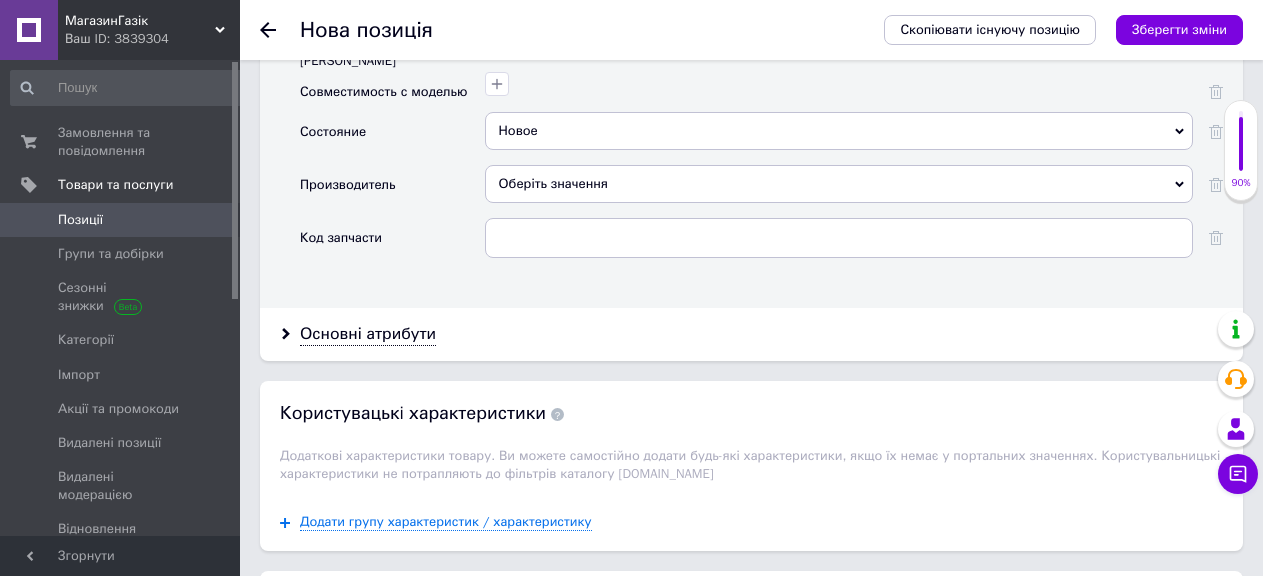 click on "Оберіть значення" at bounding box center (839, 184) 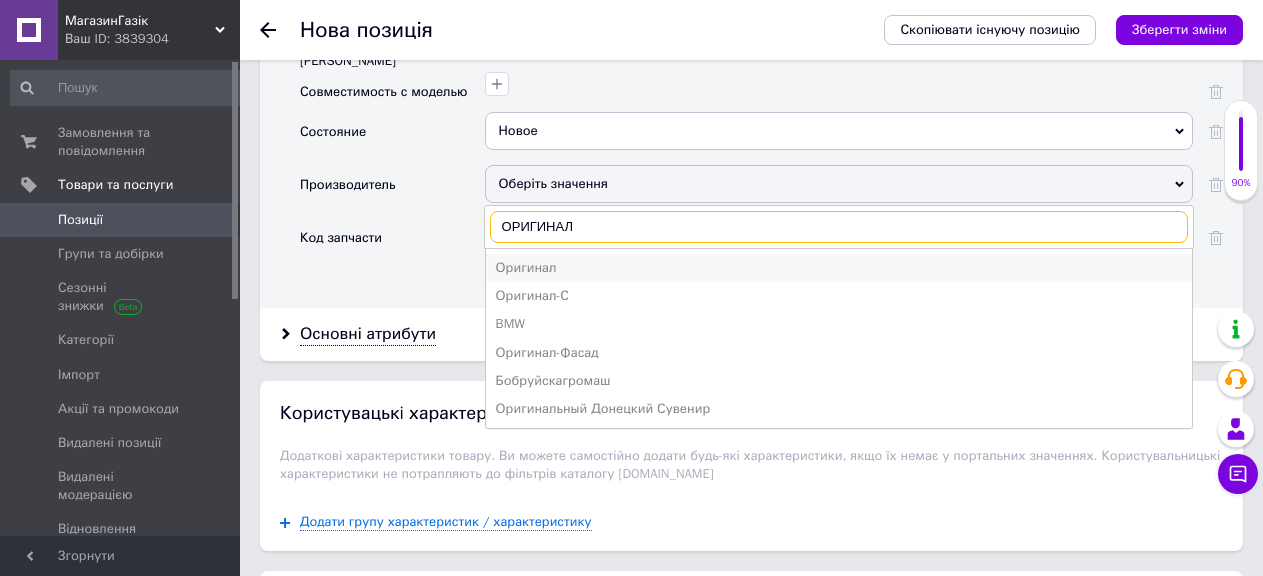 type on "ОРИГИНАЛ" 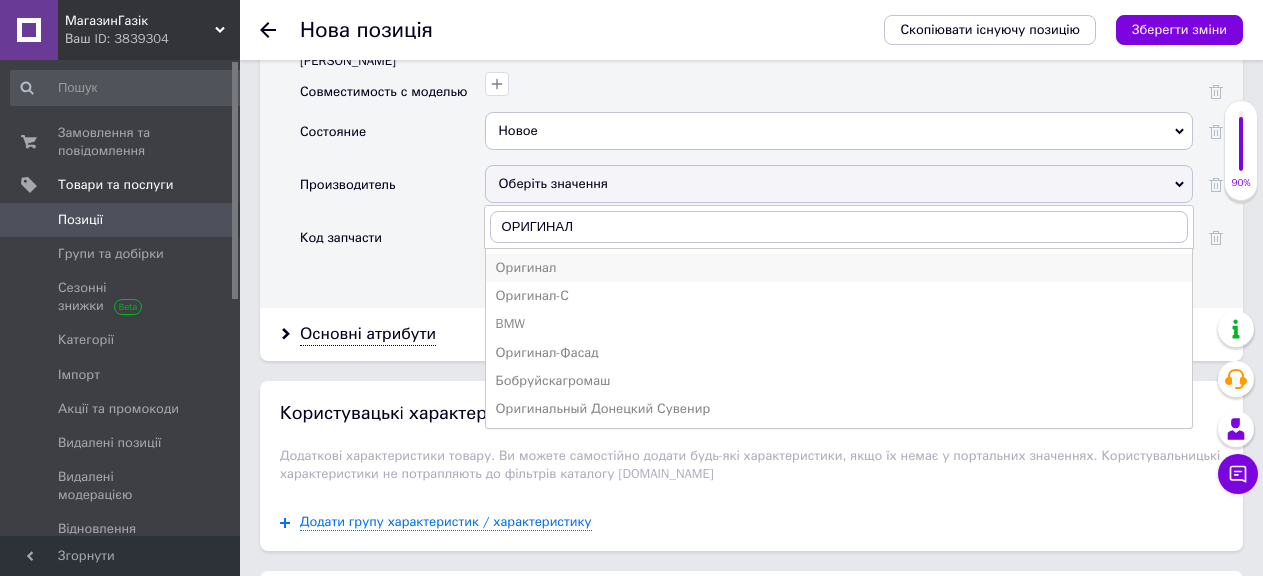 click on "Оригинал" at bounding box center (839, 268) 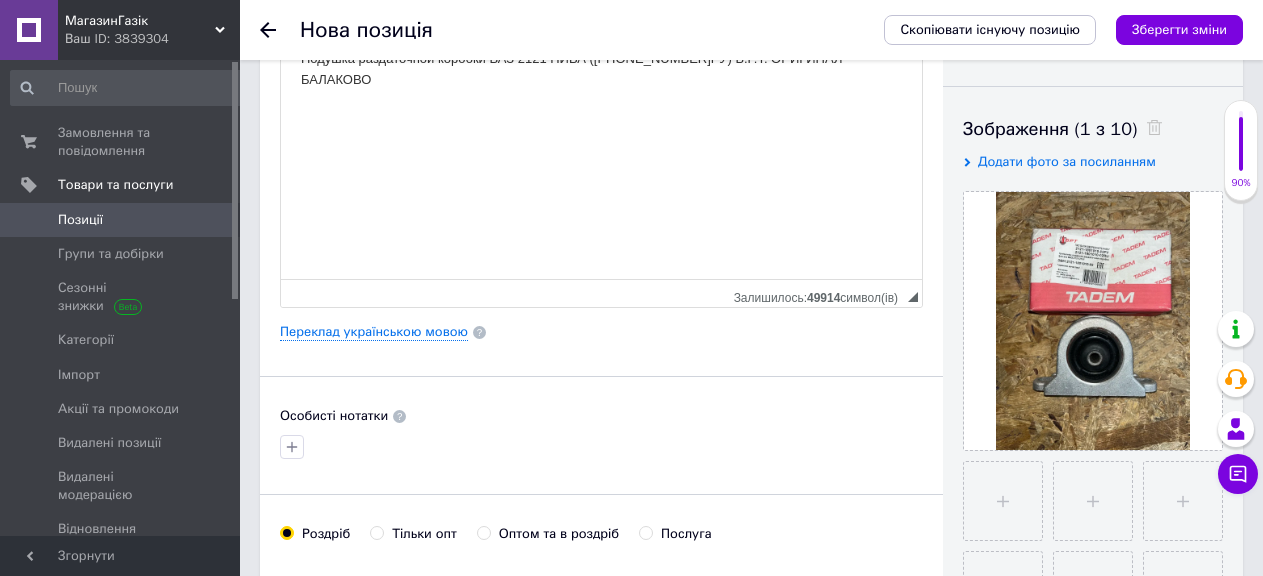 scroll, scrollTop: 0, scrollLeft: 0, axis: both 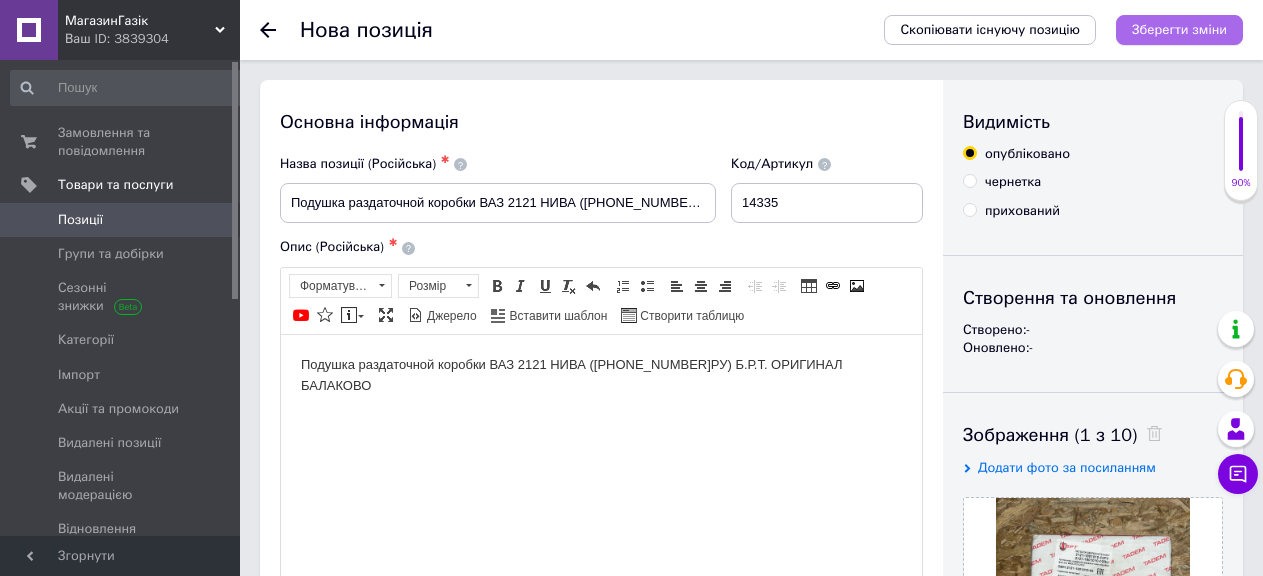 click on "Зберегти зміни" at bounding box center [1179, 29] 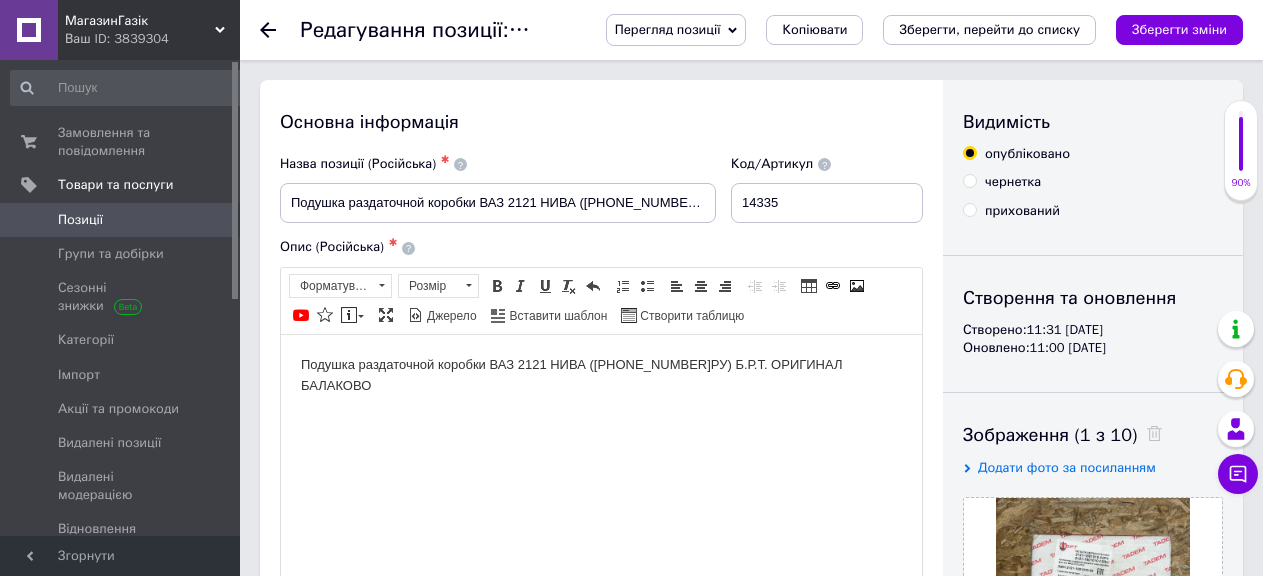 scroll, scrollTop: 0, scrollLeft: 0, axis: both 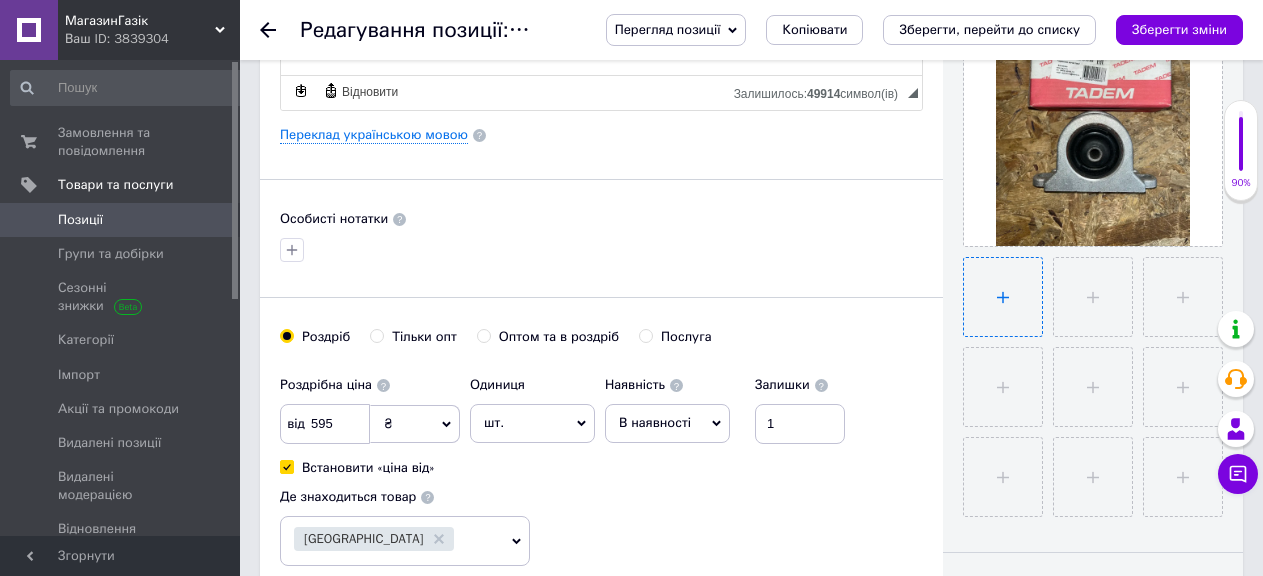 click at bounding box center (1003, 297) 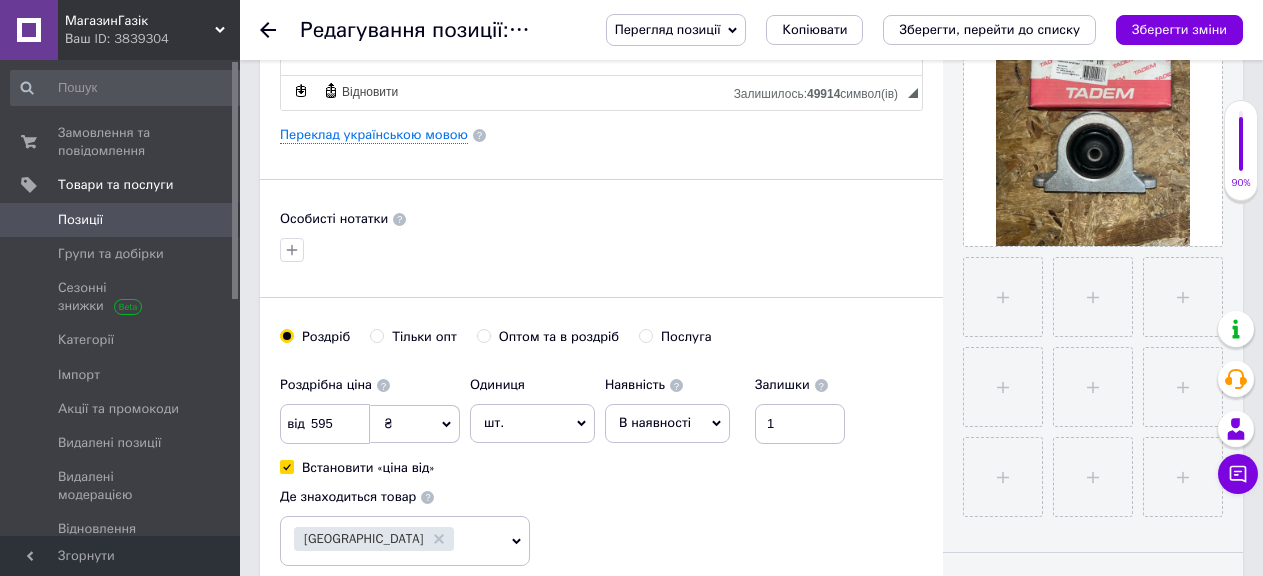 type on "C:\fakepath\vaz-2121-2131-kronshteyn-podveski-razdatochnoy-korobki.jpg" 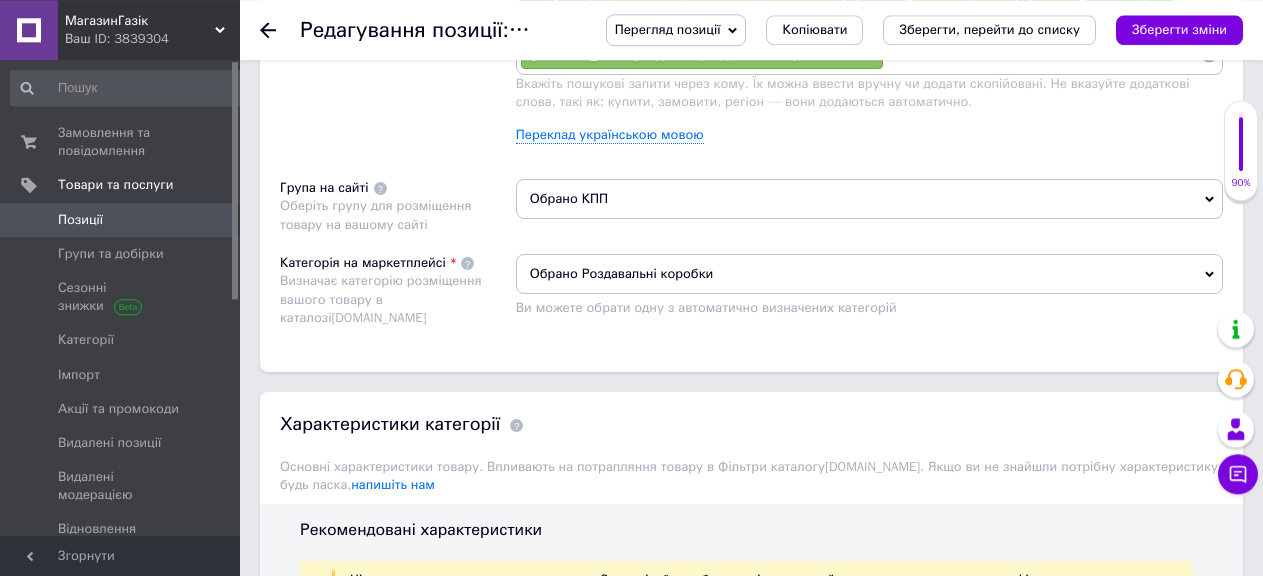 scroll, scrollTop: 1281, scrollLeft: 0, axis: vertical 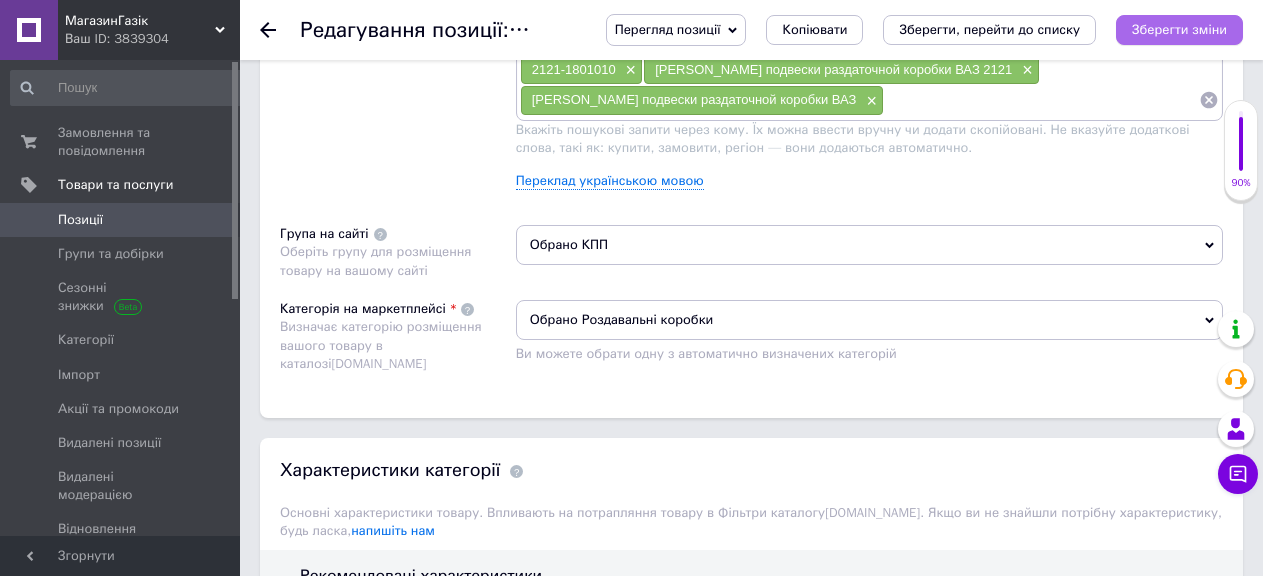 click on "Зберегти зміни" at bounding box center (1179, 29) 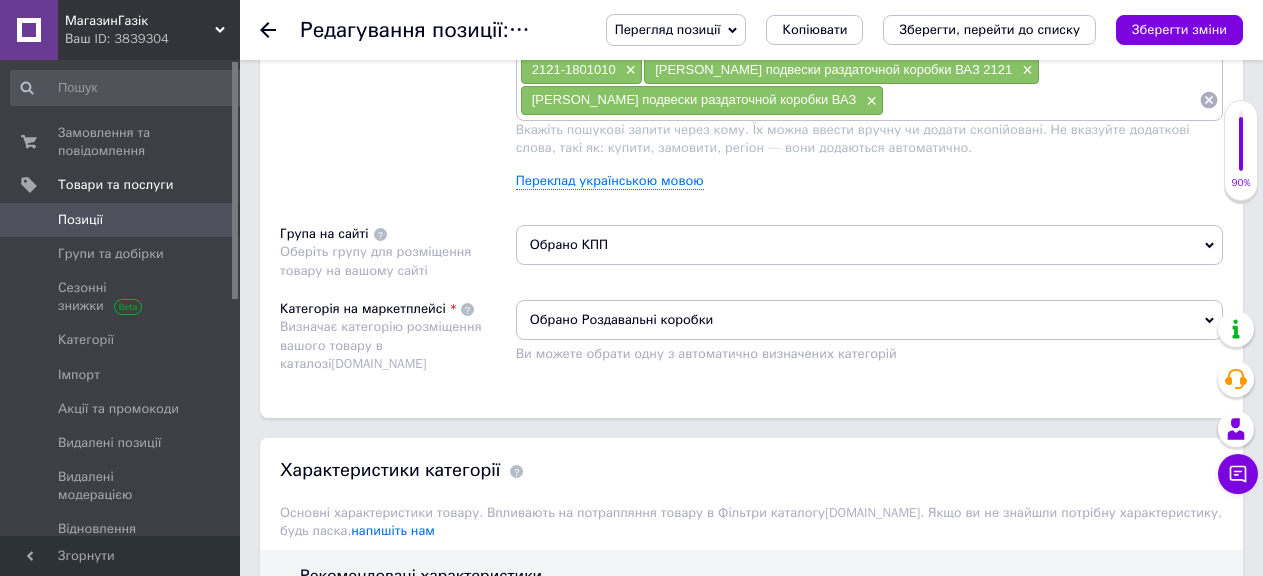 click 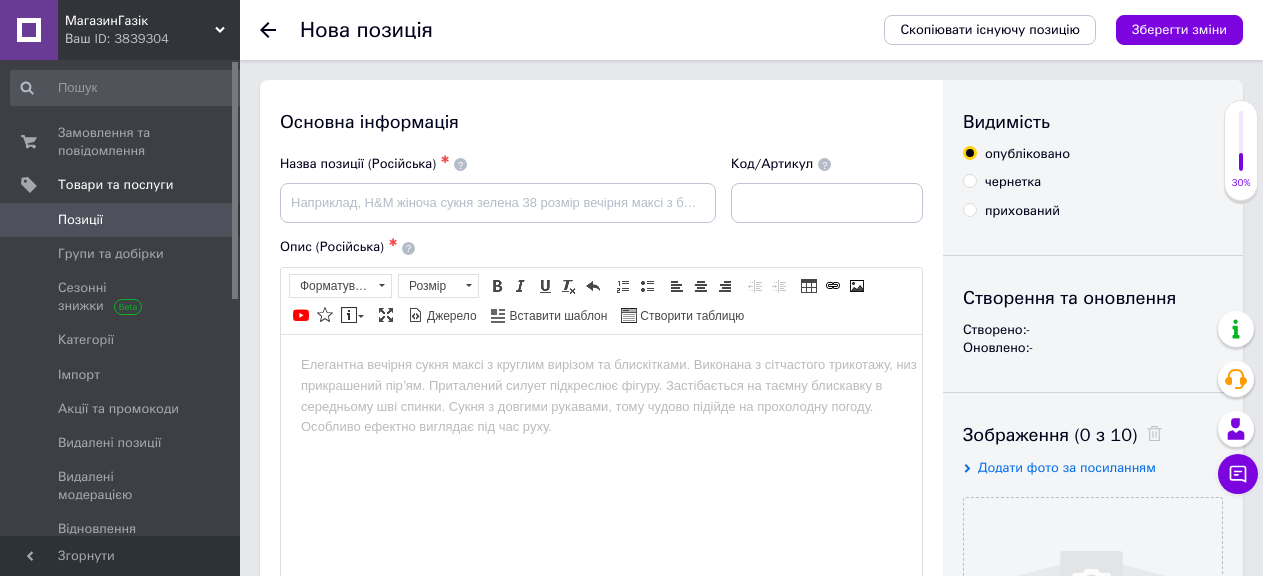 scroll, scrollTop: 0, scrollLeft: 0, axis: both 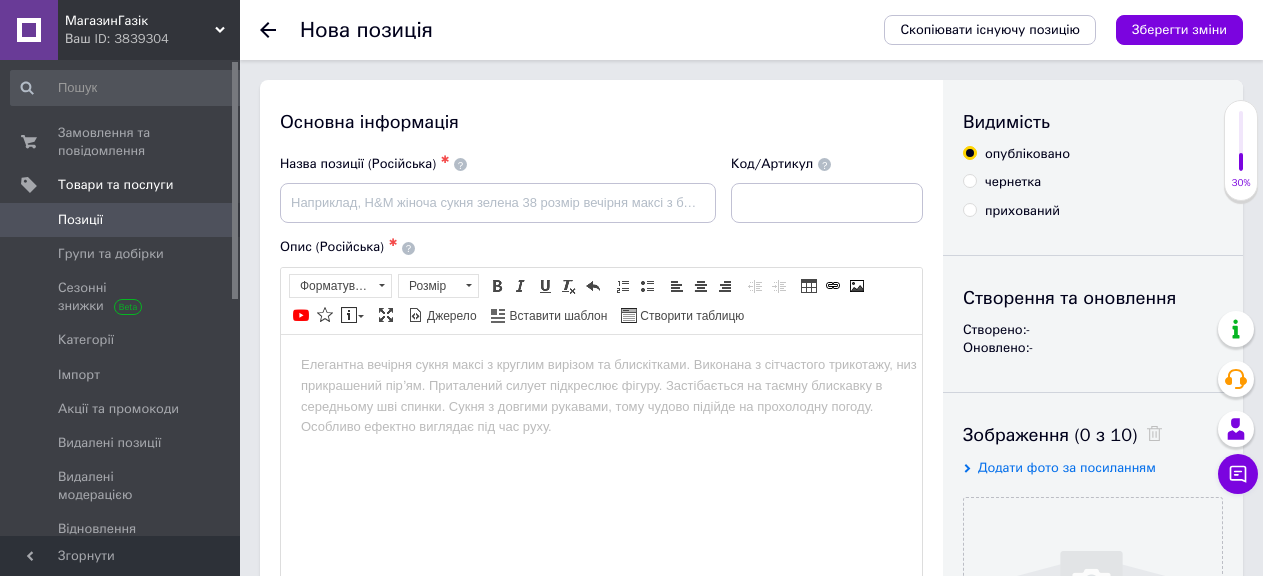 click 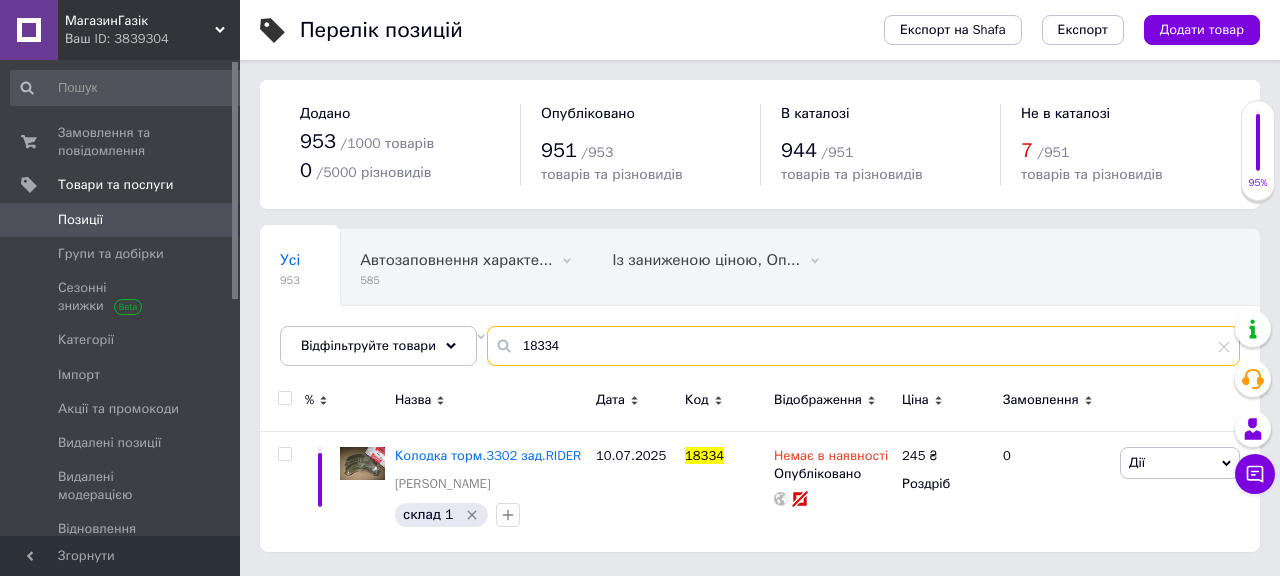 click on "18334" at bounding box center (863, 346) 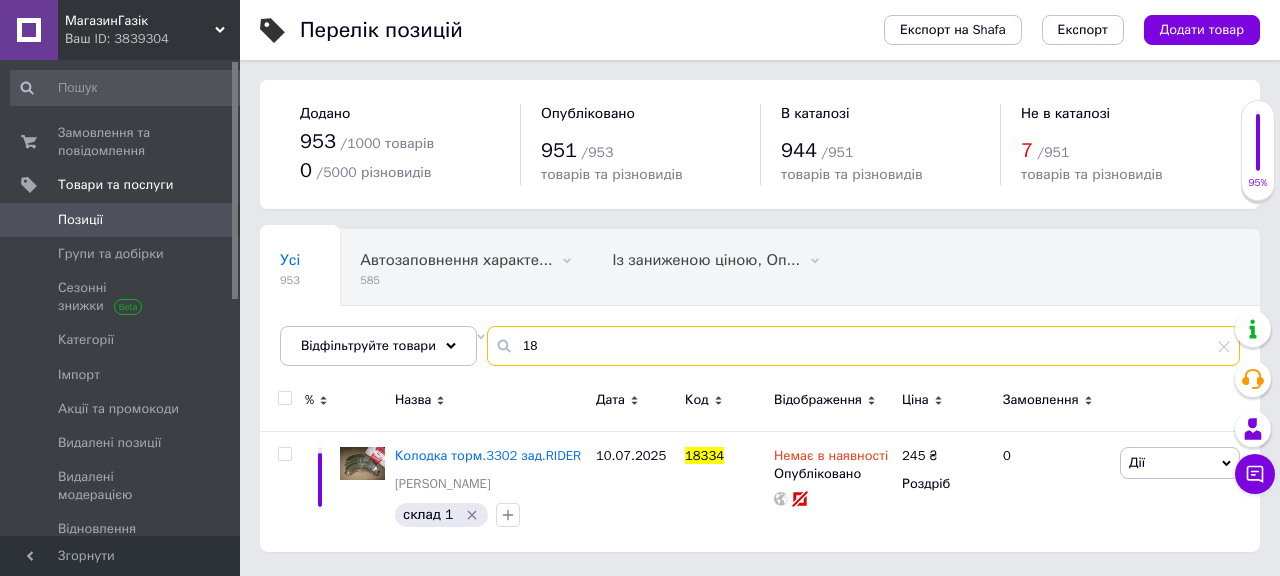 type on "1" 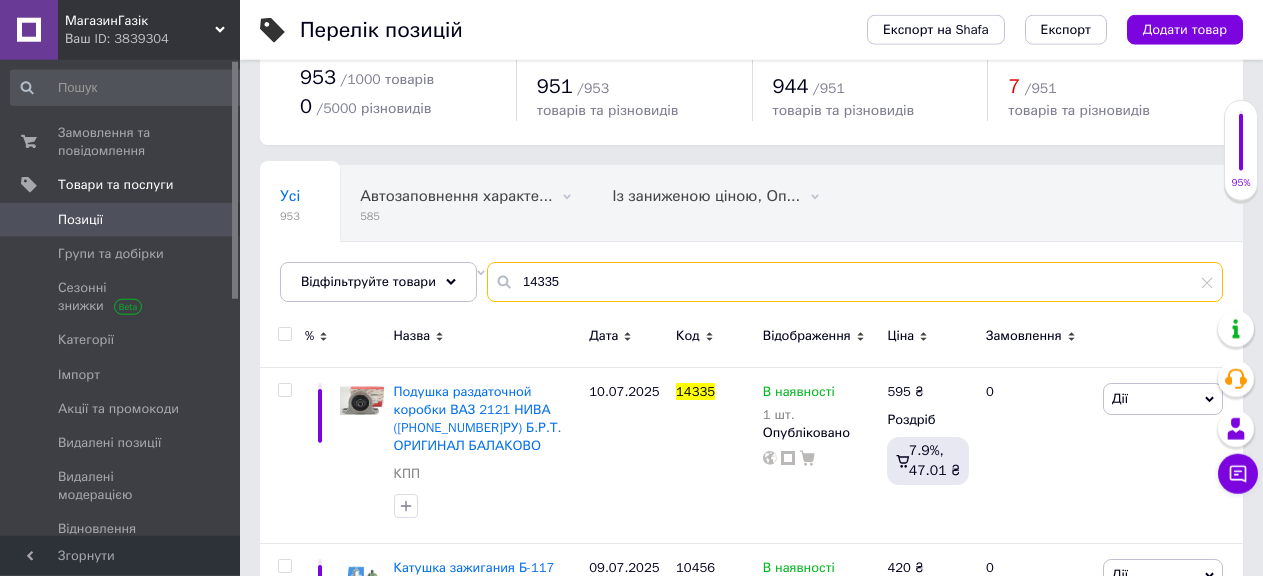 scroll, scrollTop: 306, scrollLeft: 0, axis: vertical 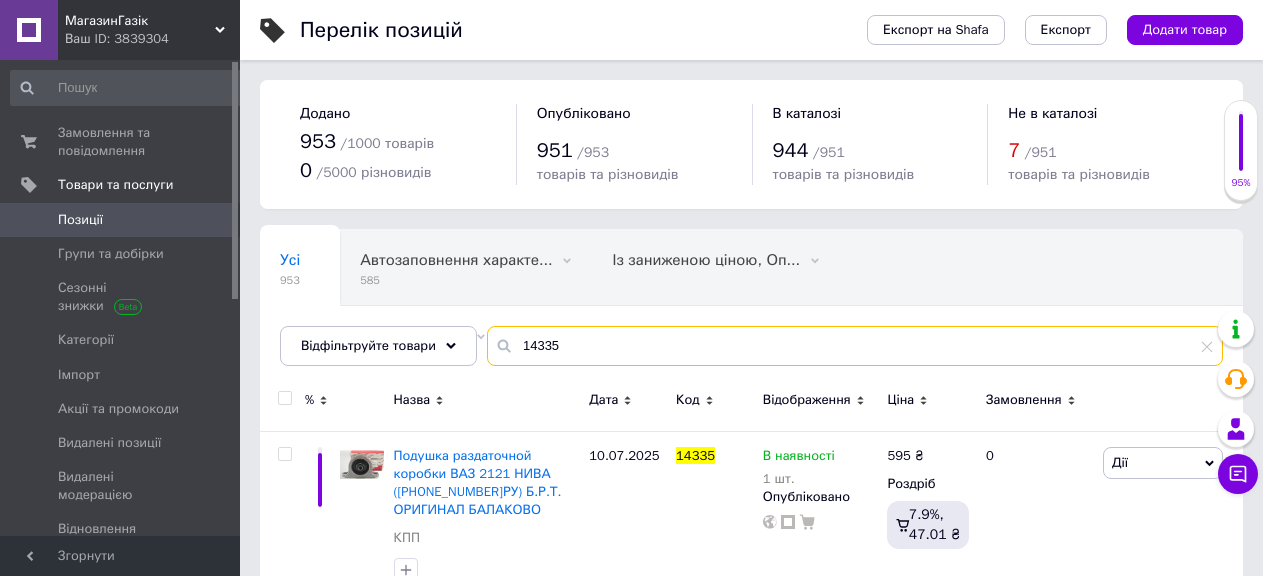 click on "14335" at bounding box center [855, 346] 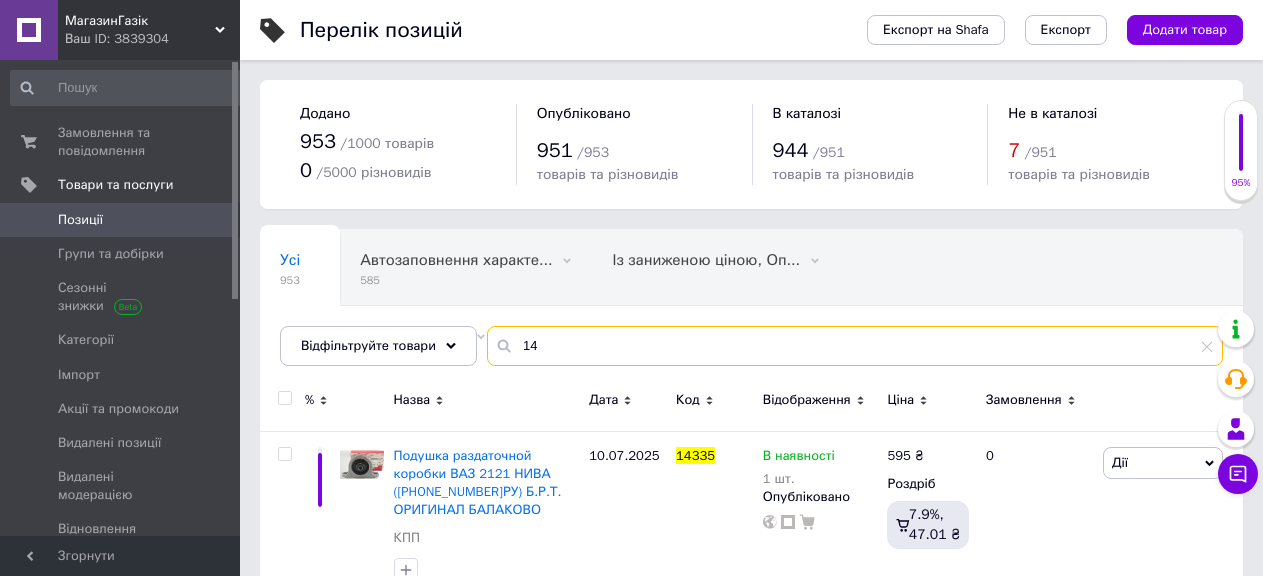 type on "1" 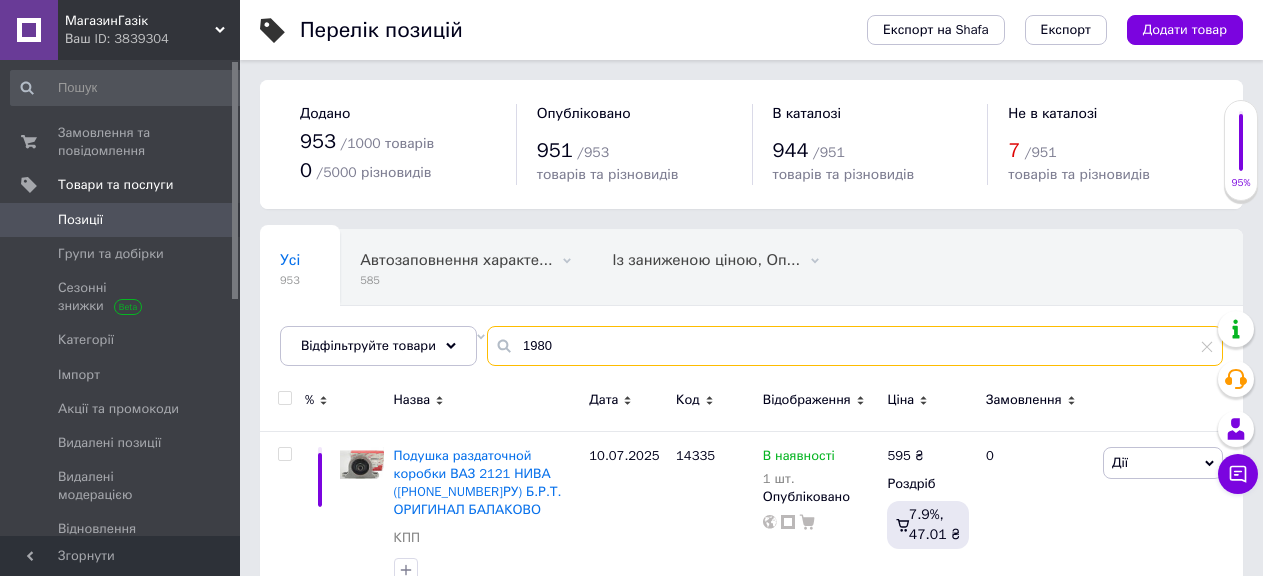 type on "19807" 